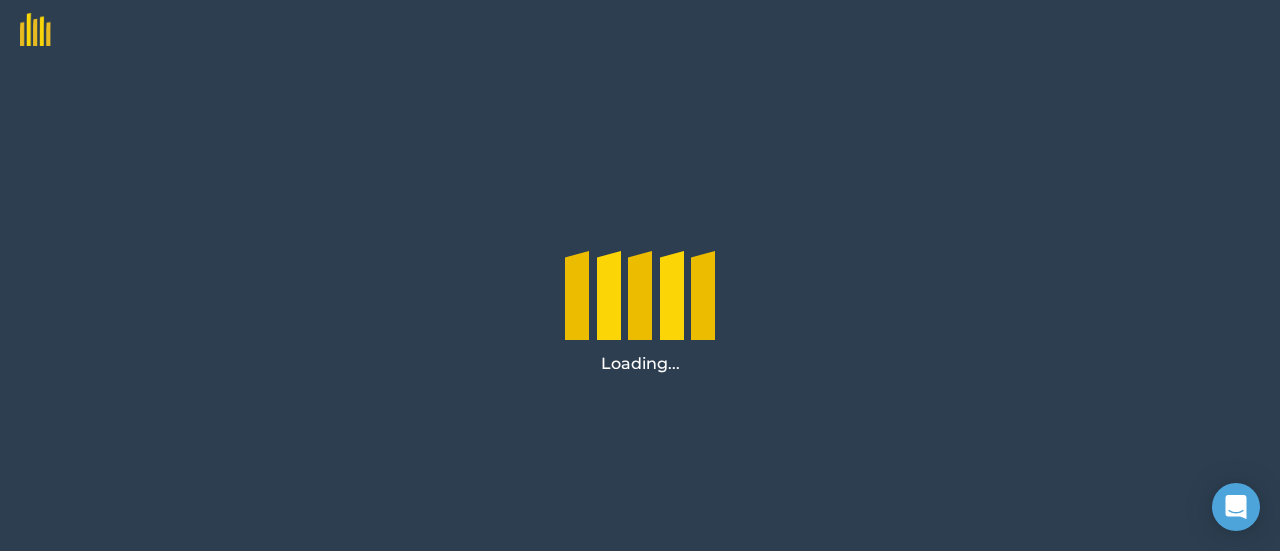 scroll, scrollTop: 0, scrollLeft: 0, axis: both 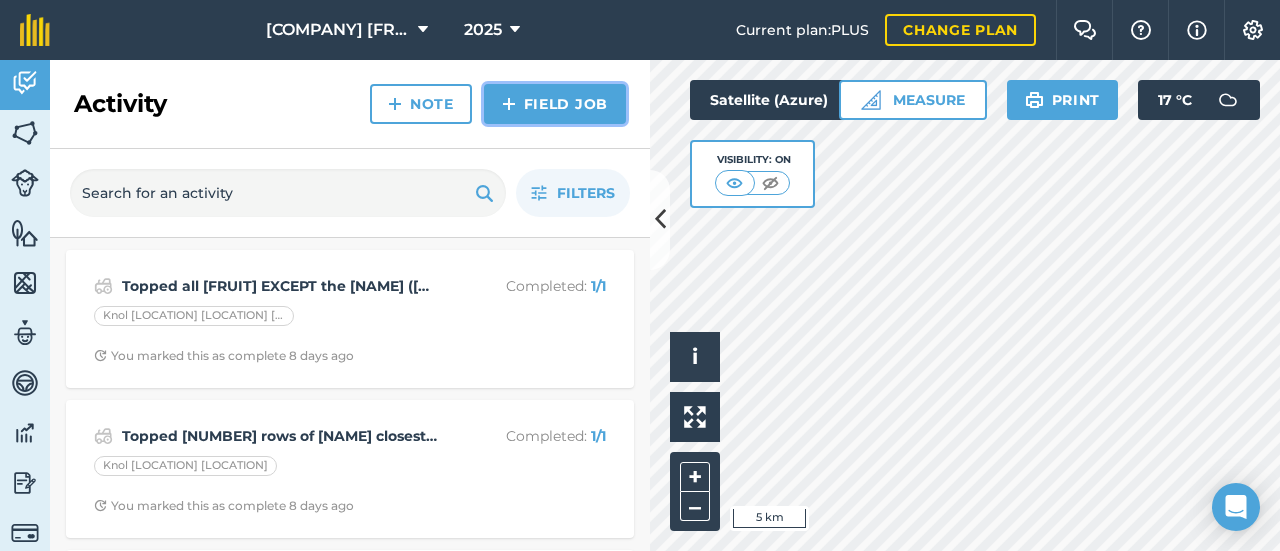 click on "Field Job" at bounding box center (555, 104) 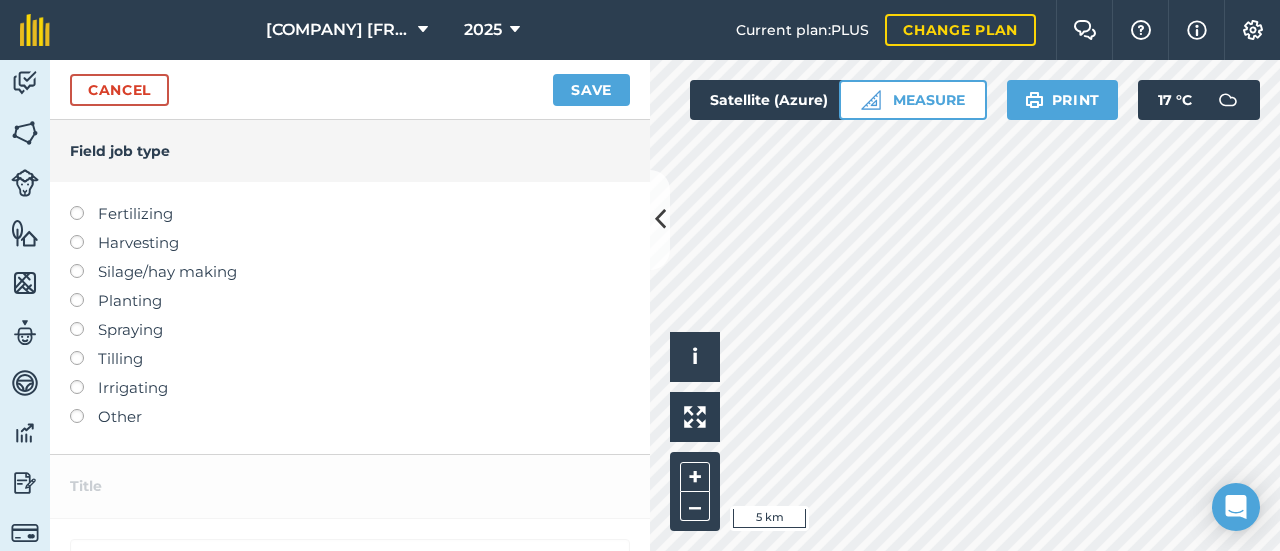 click on "Spraying" at bounding box center [350, 330] 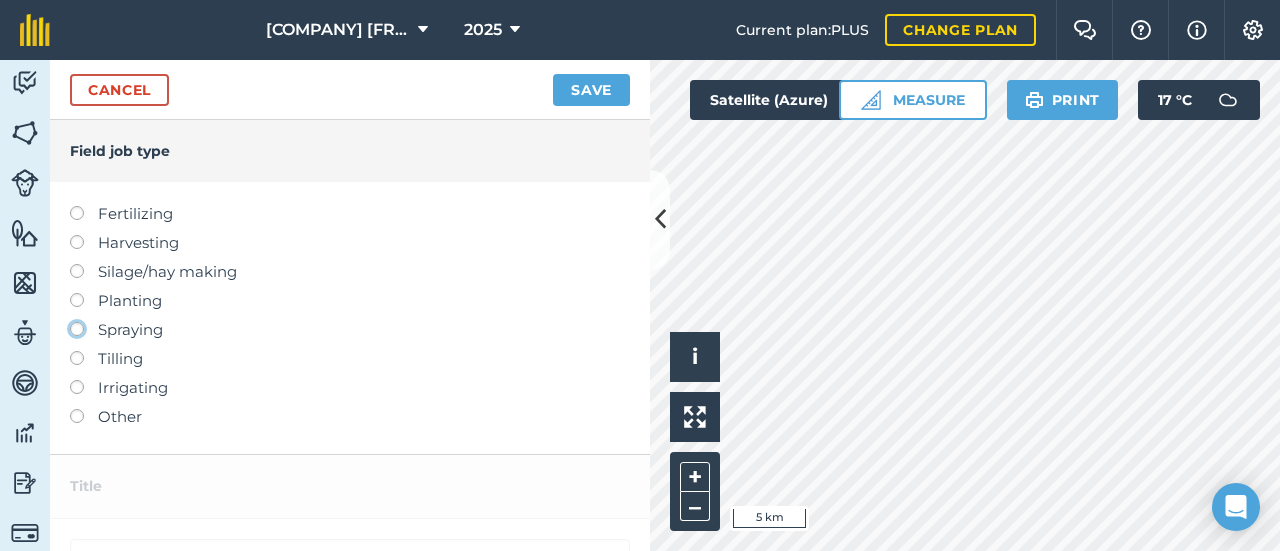 click on "Spraying" at bounding box center (-9943, 328) 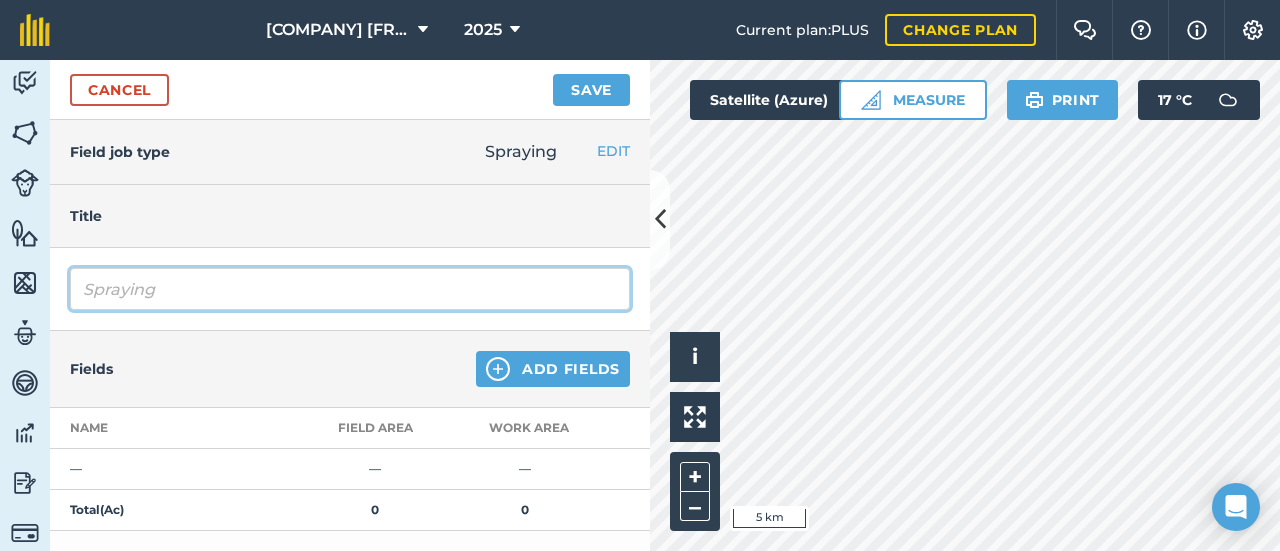 click on "Spraying" at bounding box center (350, 289) 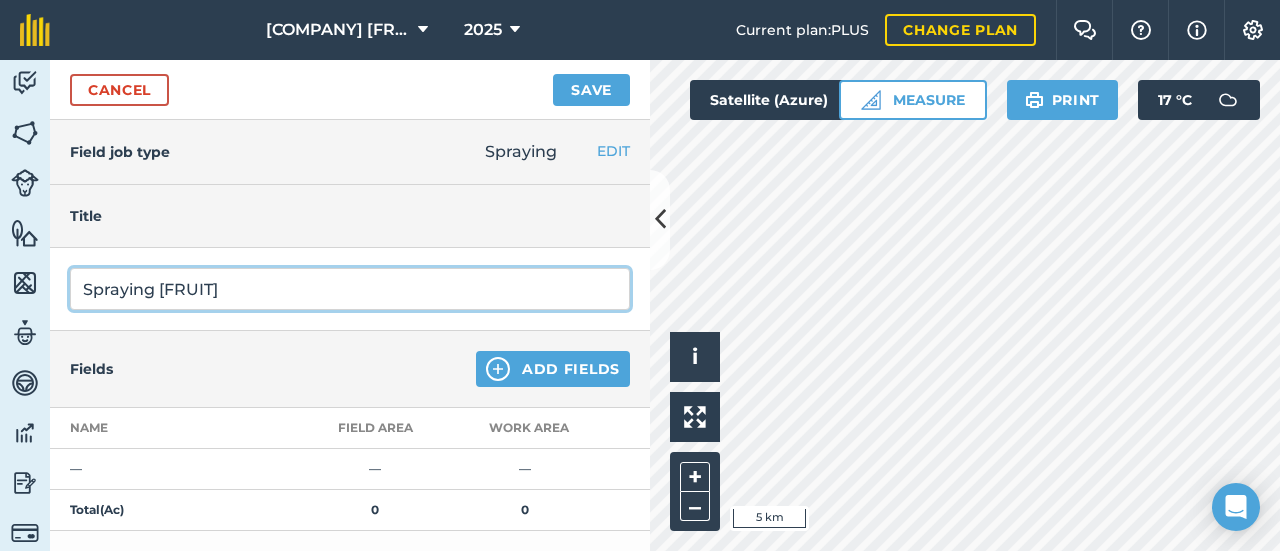 type on "Spraying [FRUIT]" 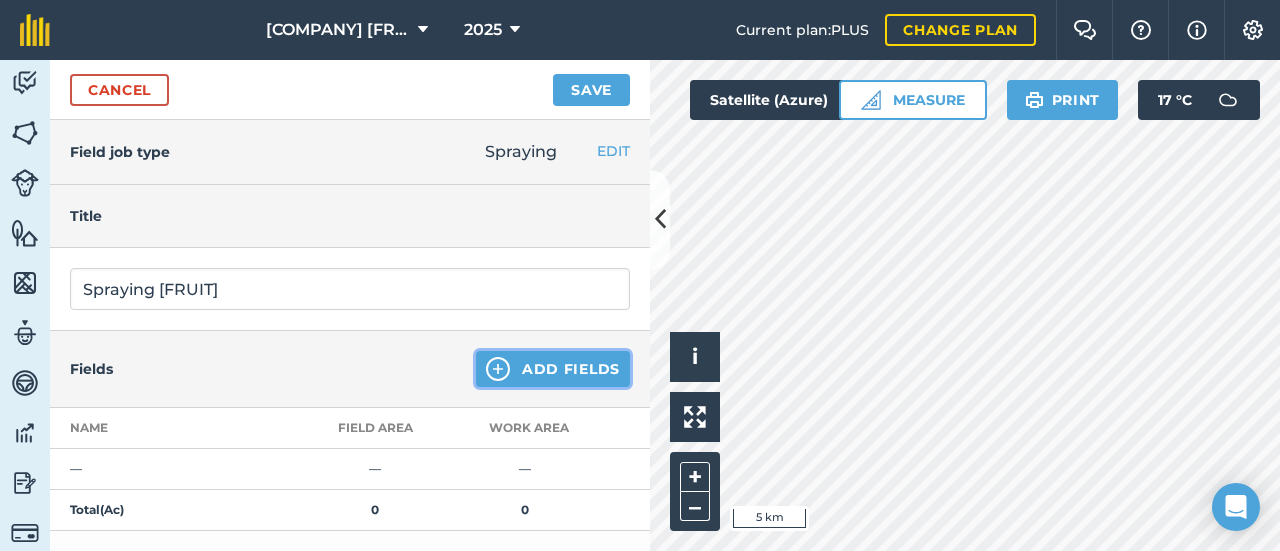 click on "Add Fields" at bounding box center [553, 369] 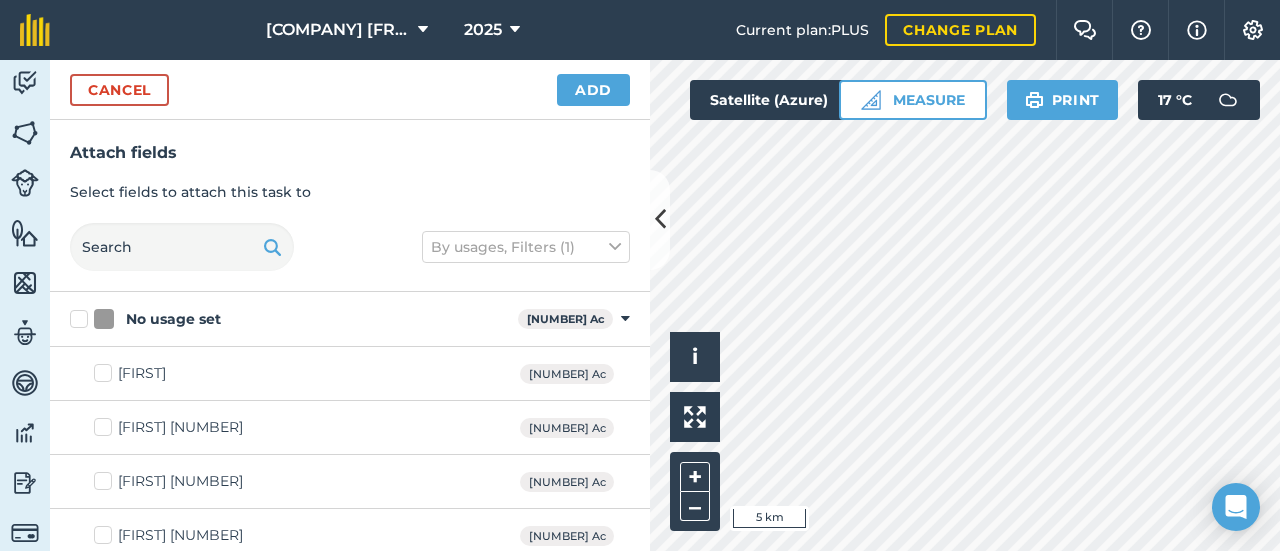 type 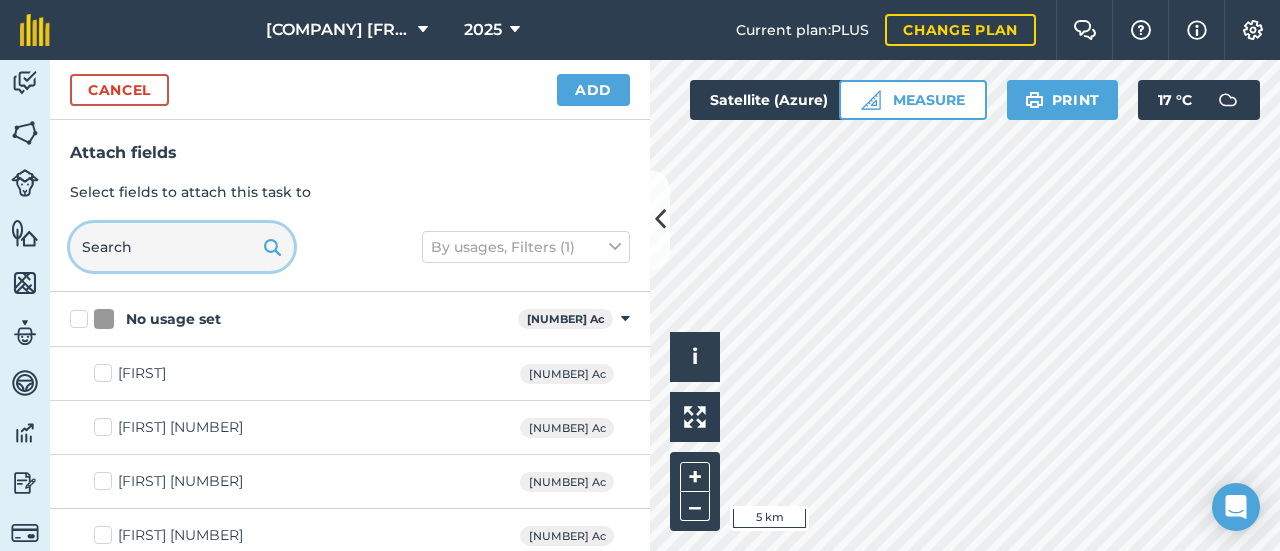 click at bounding box center [182, 247] 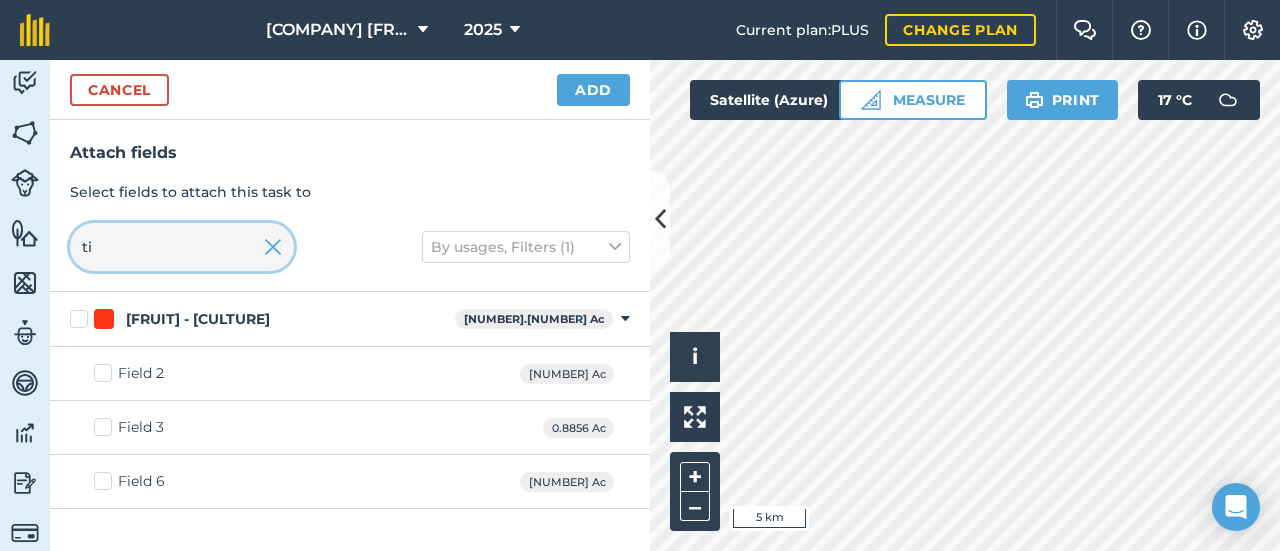 type on "t" 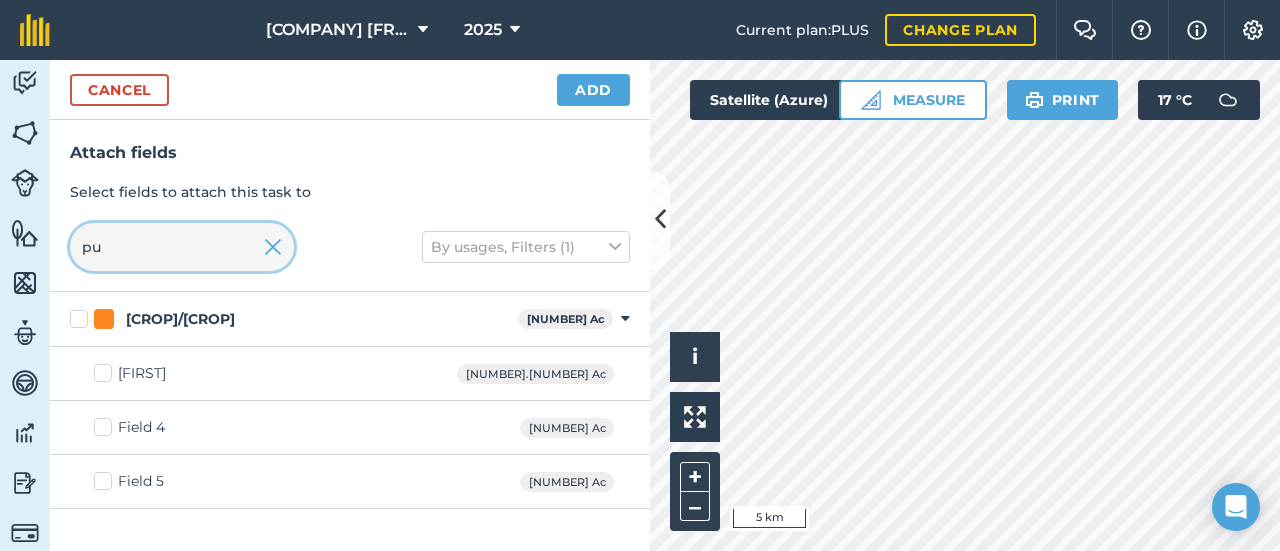 type on "pu" 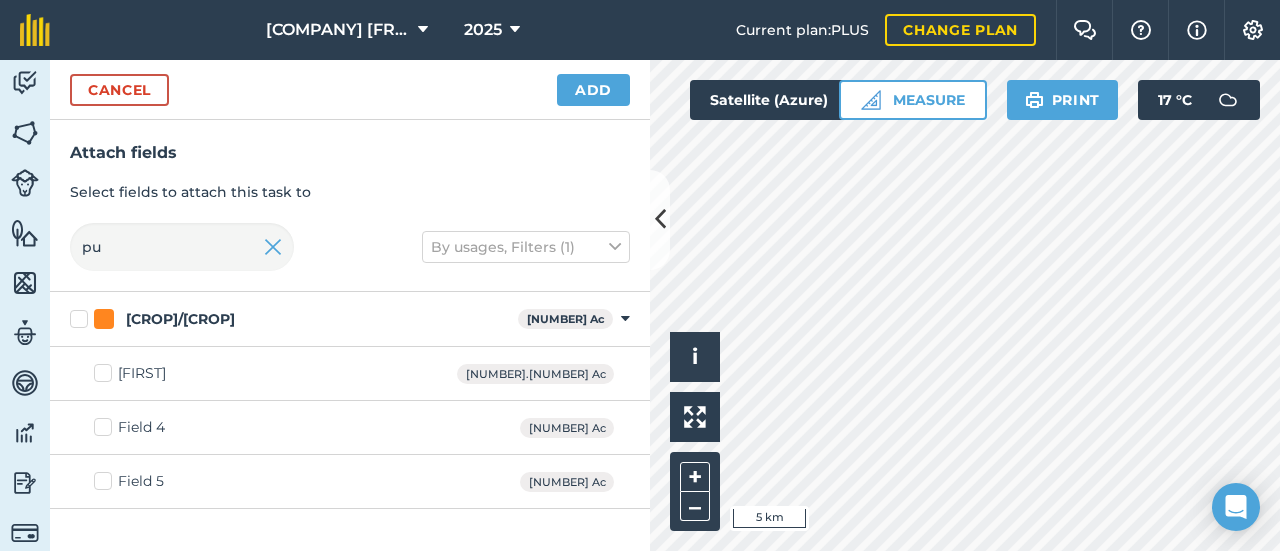 click on "[FIRST] [NUMBER] Ac" at bounding box center [350, 374] 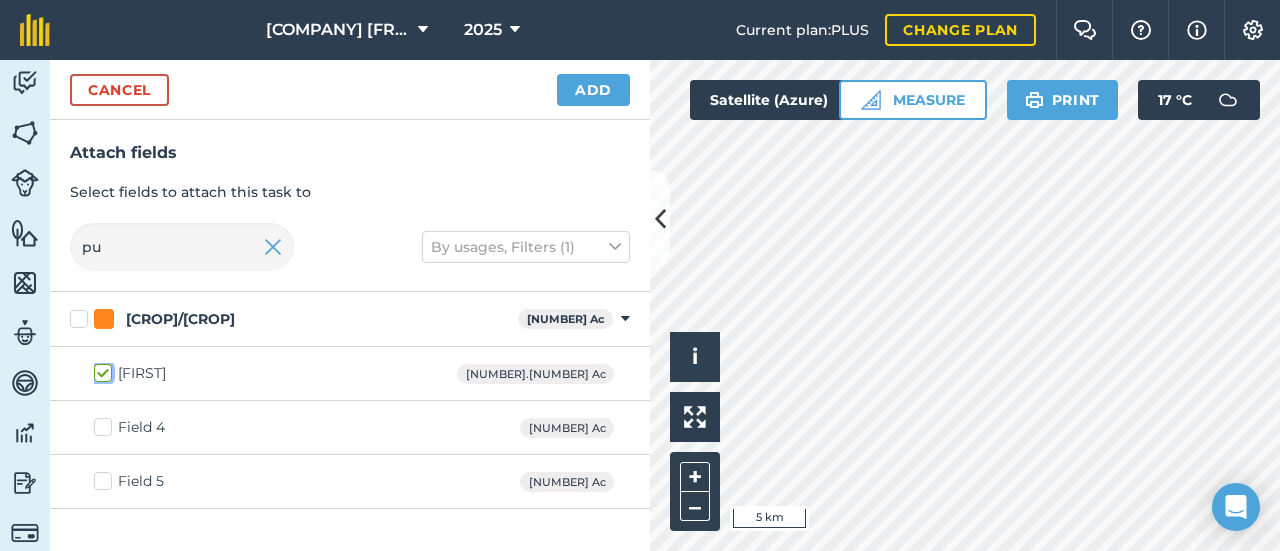 checkbox on "true" 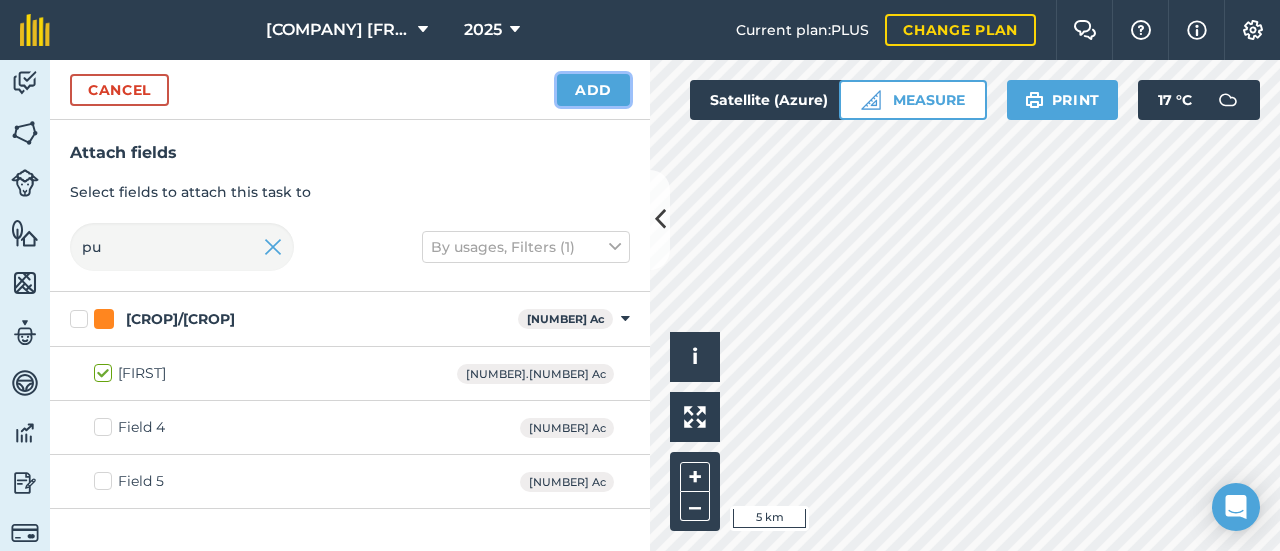click on "Add" at bounding box center [593, 90] 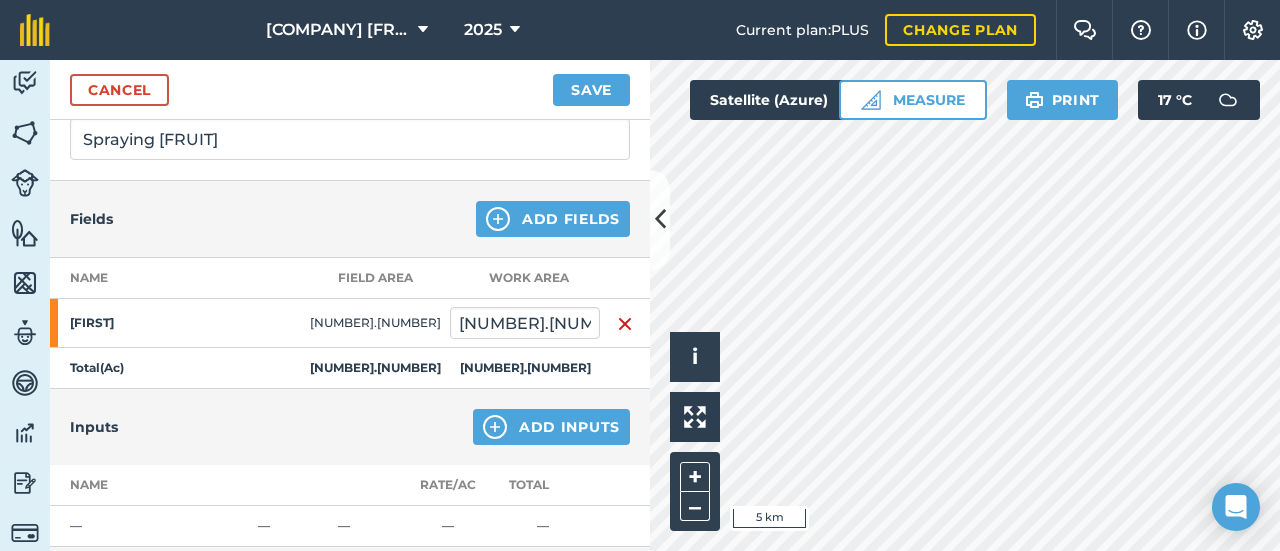 scroll, scrollTop: 200, scrollLeft: 0, axis: vertical 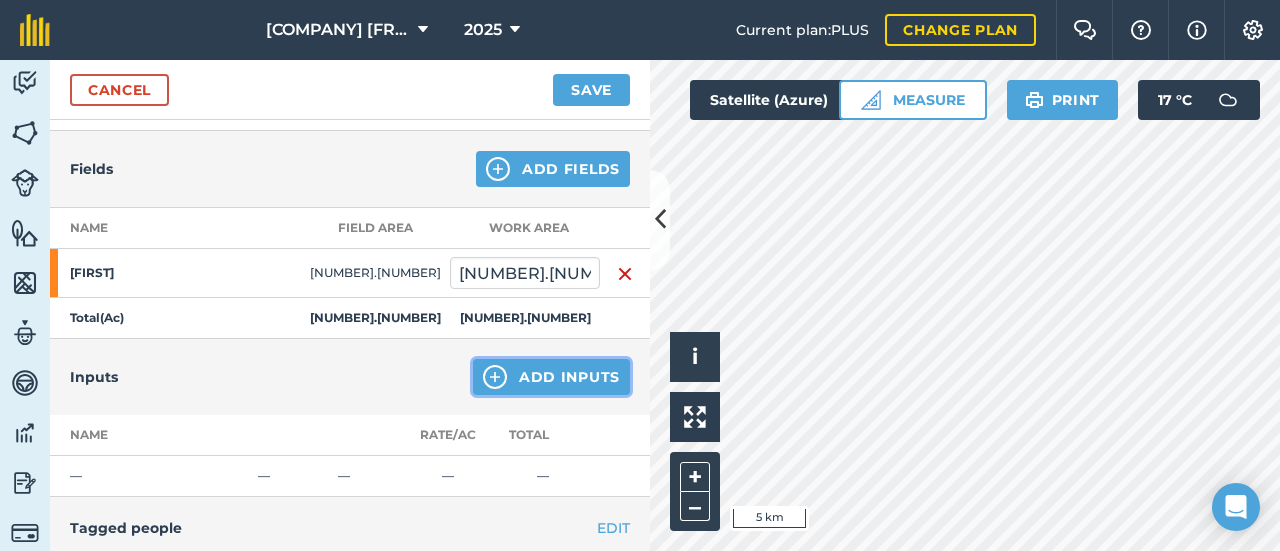 click on "Add Inputs" at bounding box center [551, 377] 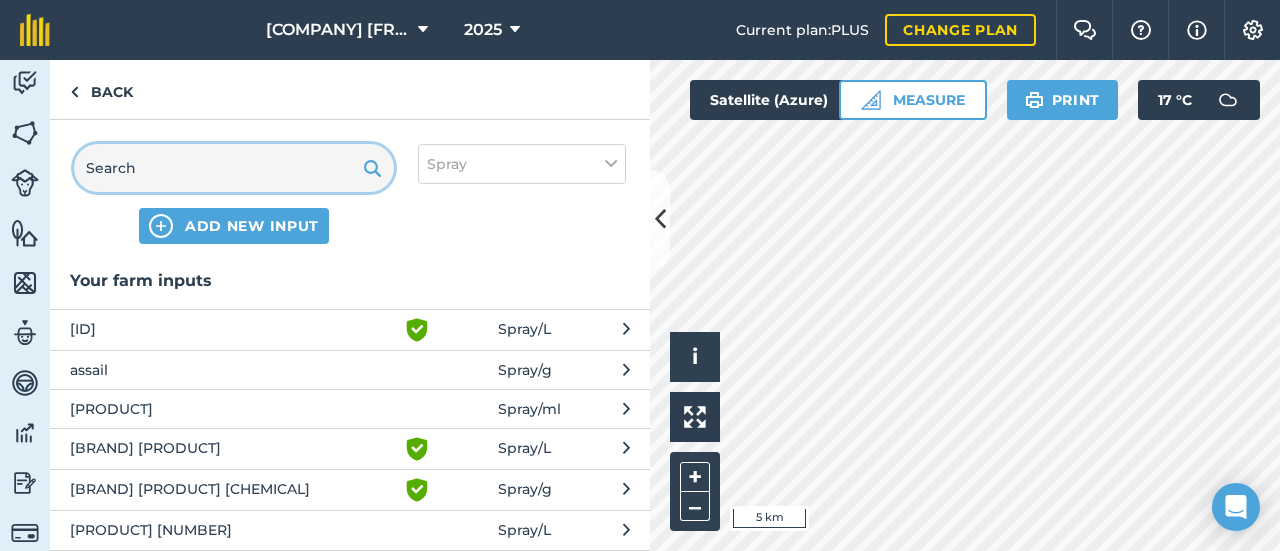 click at bounding box center [234, 168] 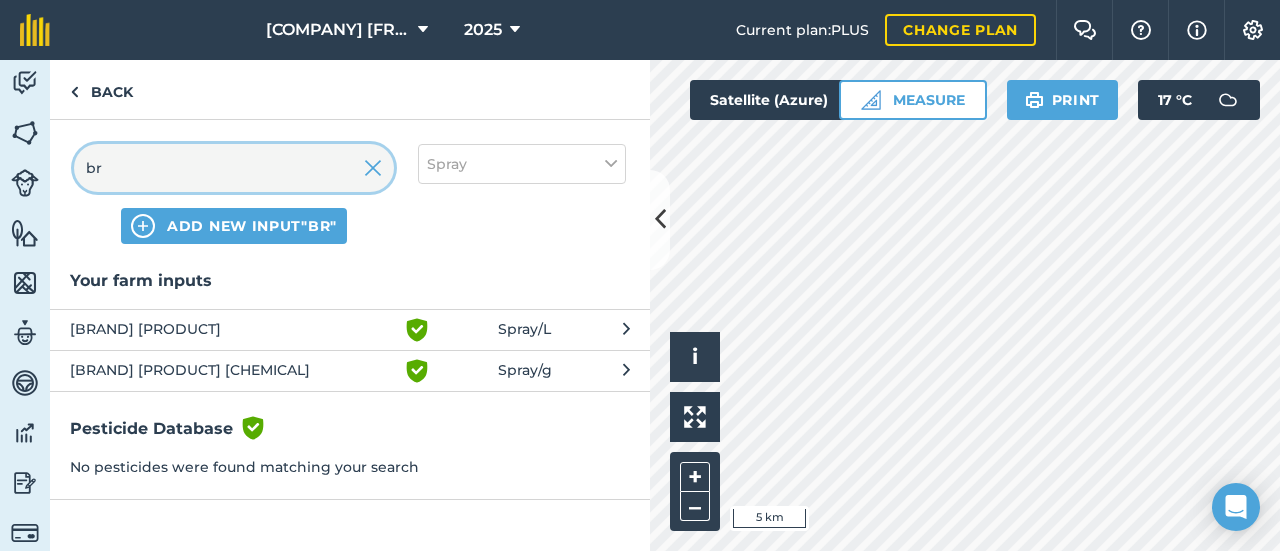 type on "br" 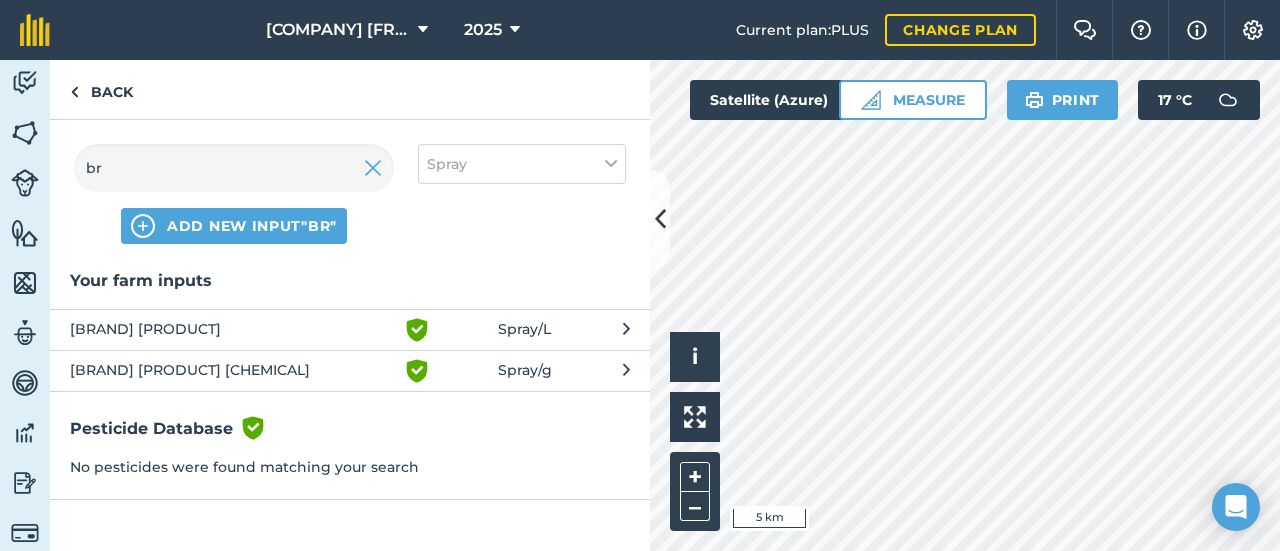 click on "[BRAND] [PRODUCT]" at bounding box center [233, 330] 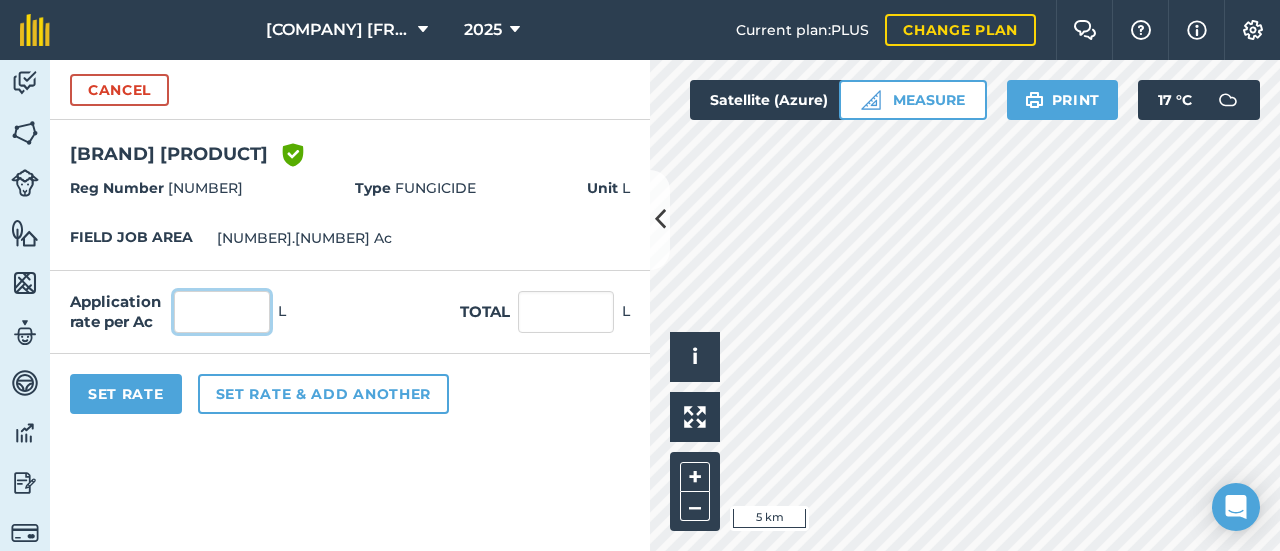 click at bounding box center (222, 312) 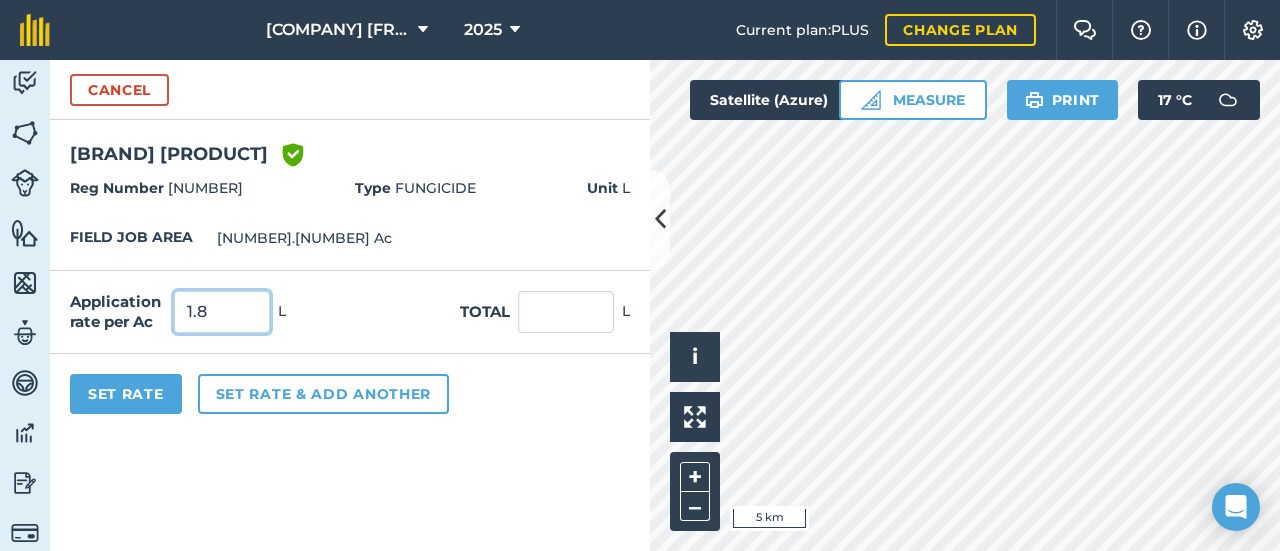 type on "1.8" 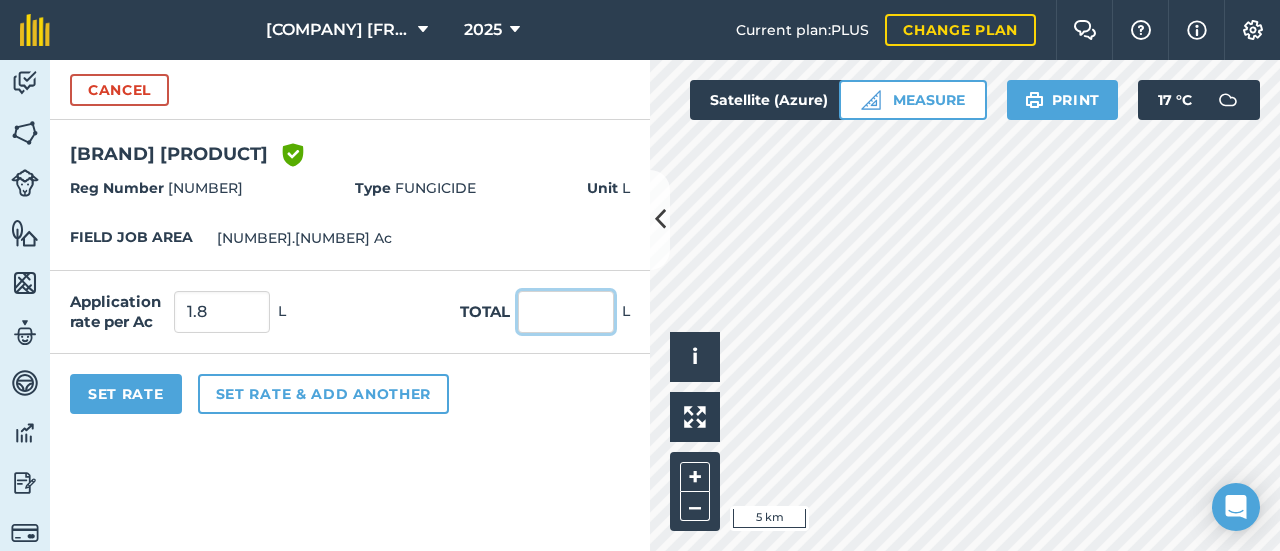 type on "[NUMBER]" 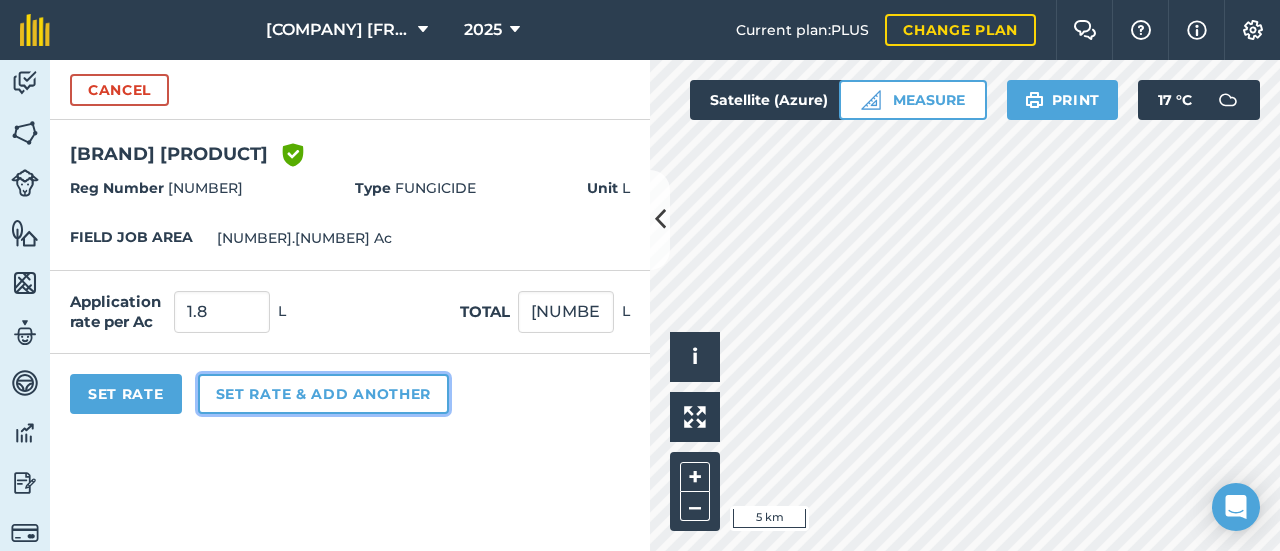 click on "Set rate & add another" at bounding box center [323, 394] 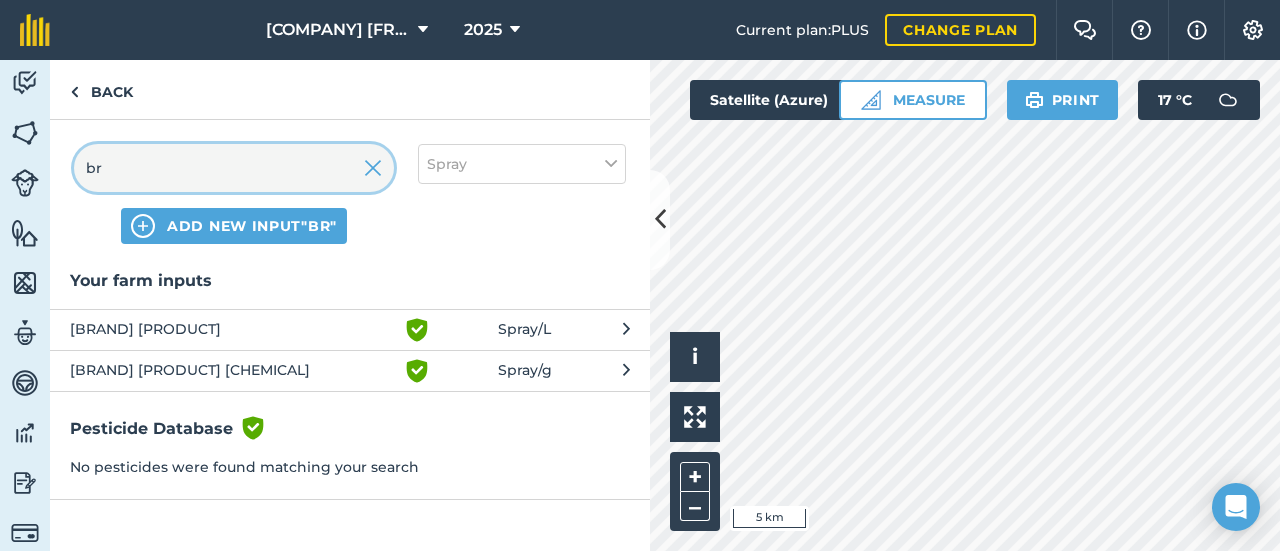 drag, startPoint x: 113, startPoint y: 167, endPoint x: 78, endPoint y: 176, distance: 36.138622 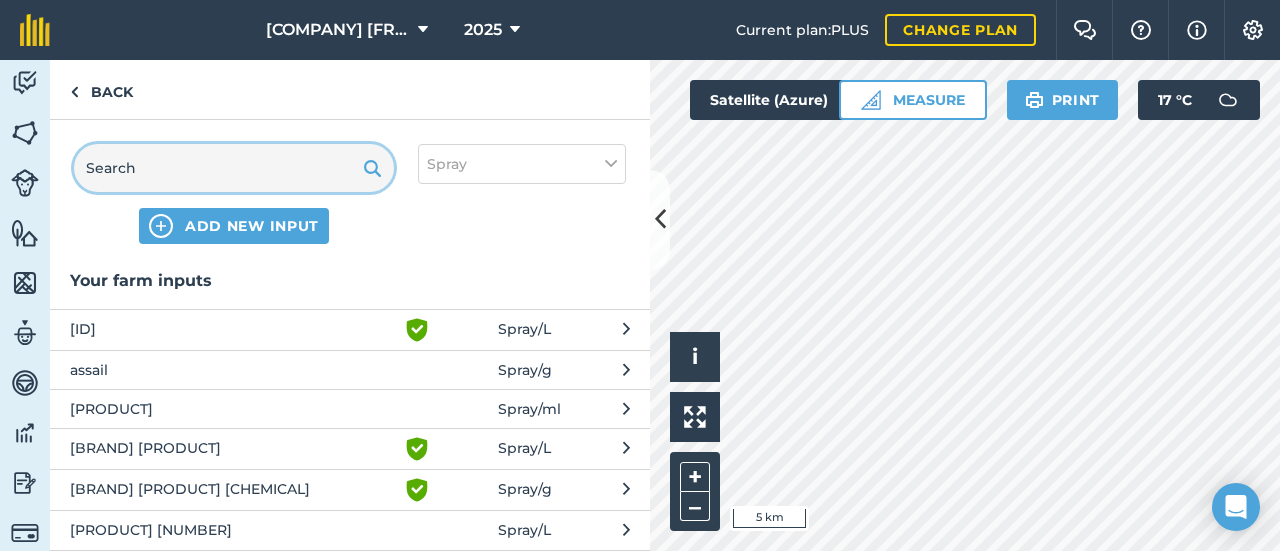 type 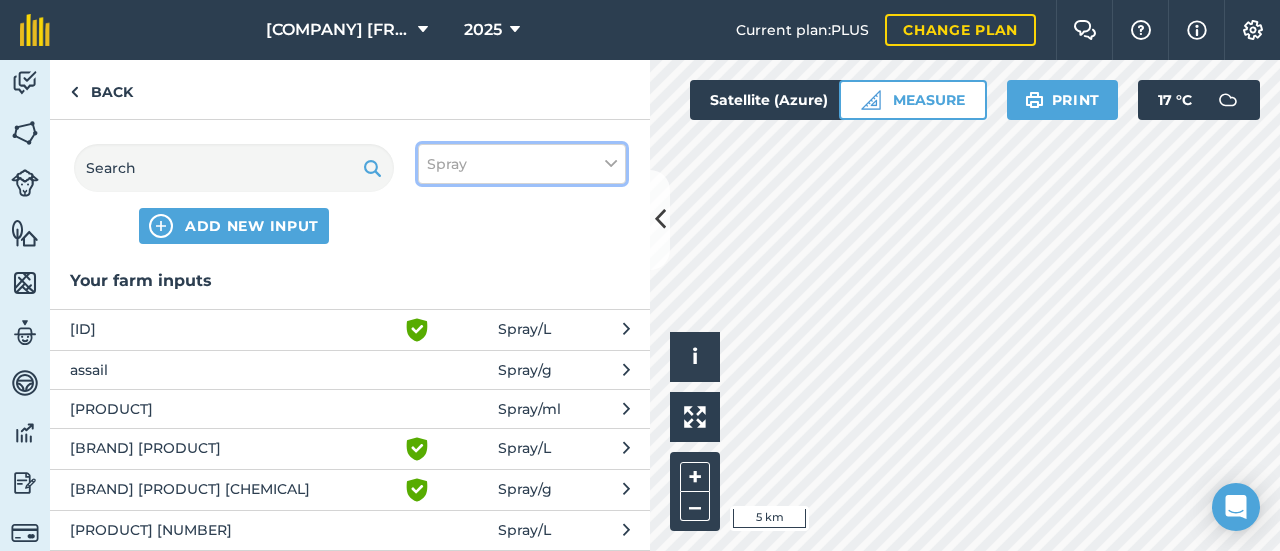 click on "Spray" at bounding box center [522, 164] 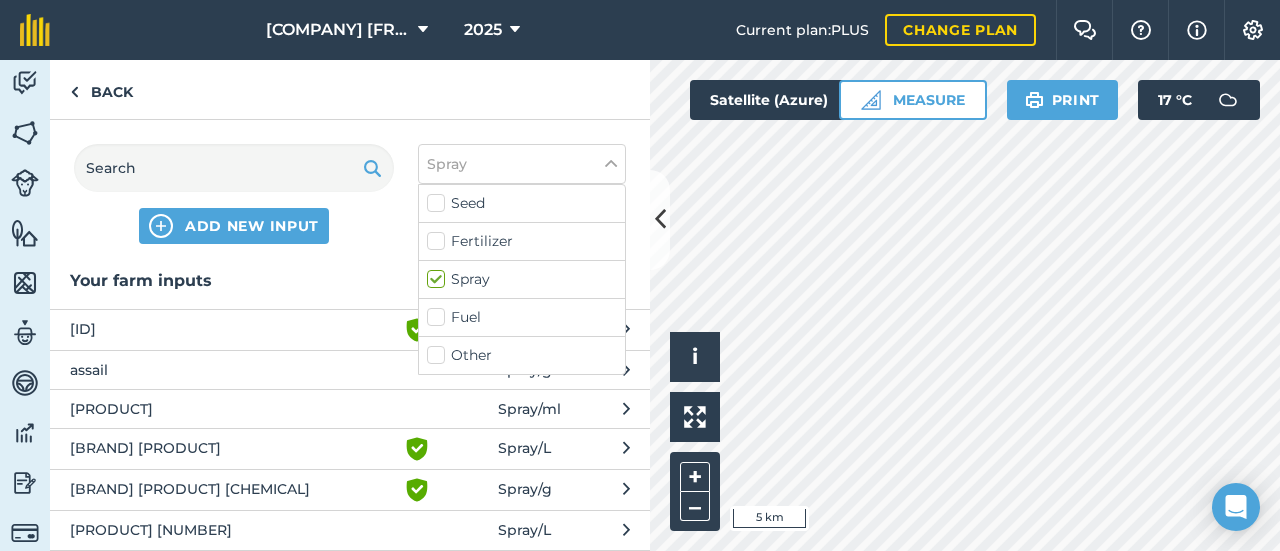 click on "Fertilizer" at bounding box center (522, 241) 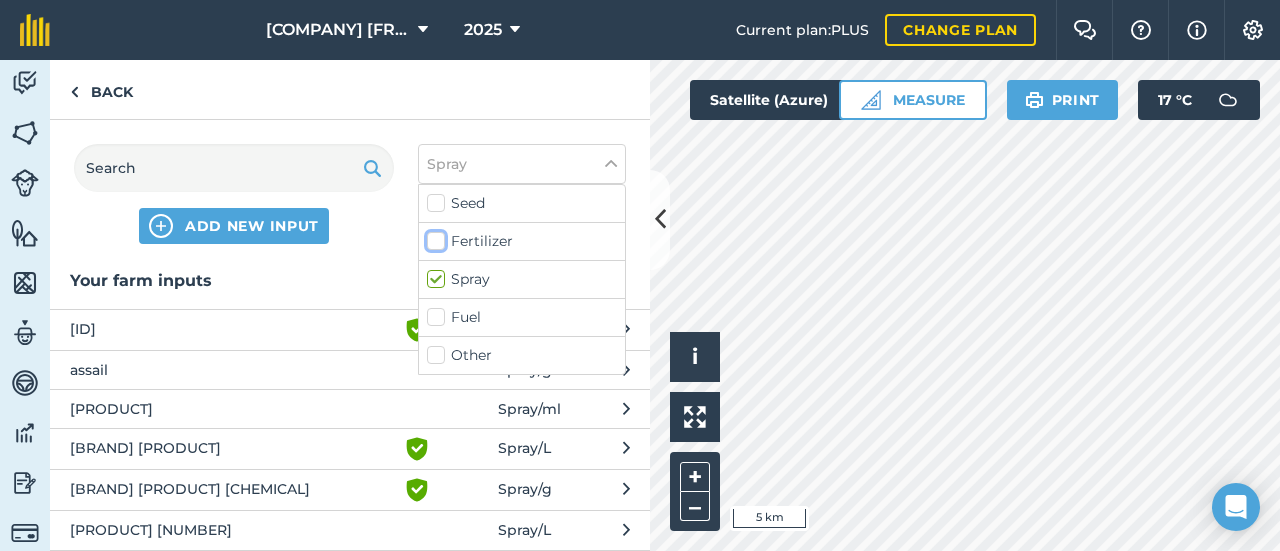 click on "Fertilizer" at bounding box center (433, 237) 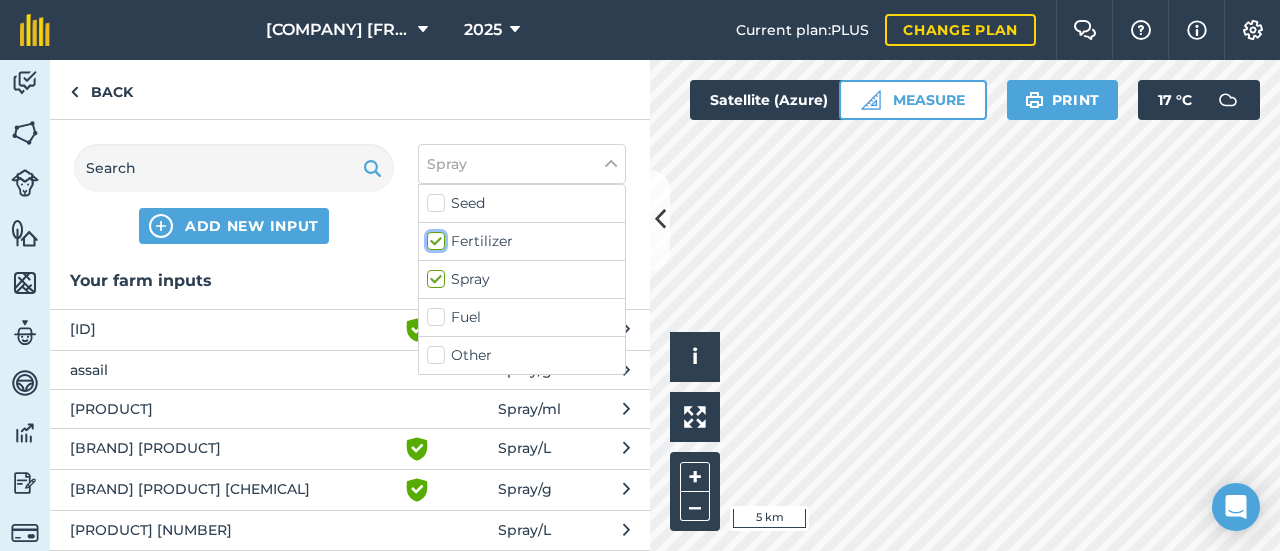 checkbox on "true" 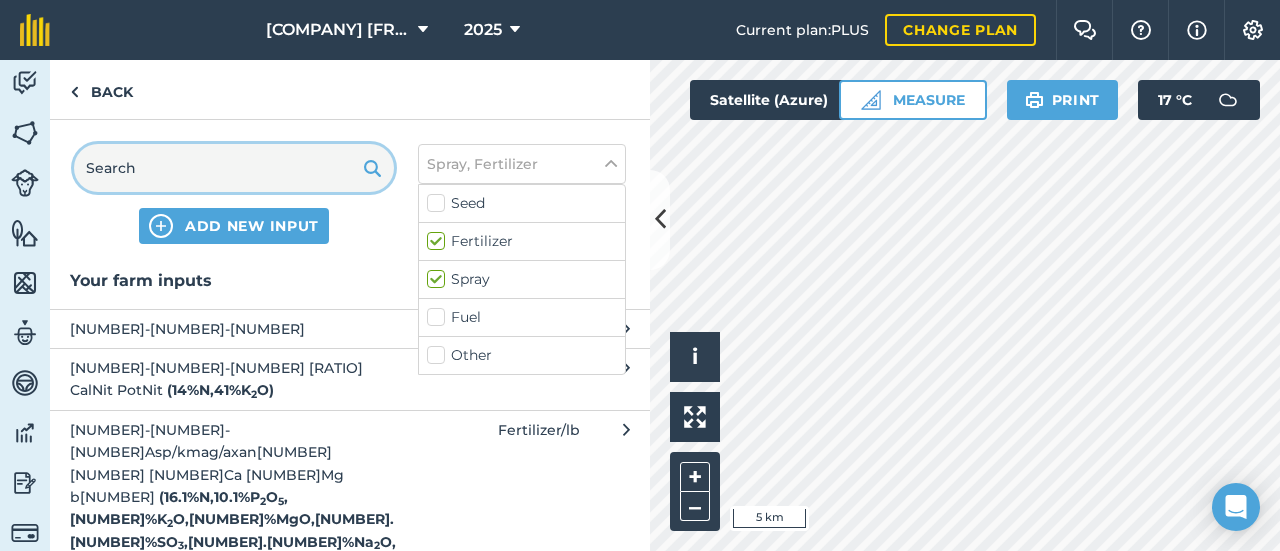 click at bounding box center (234, 168) 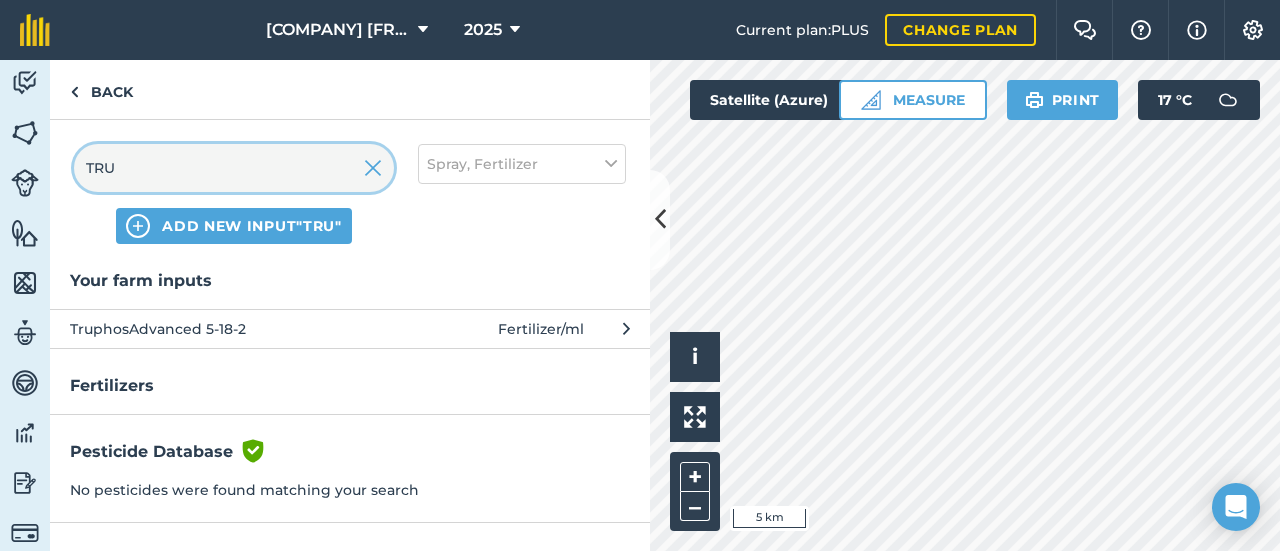 type on "TRU" 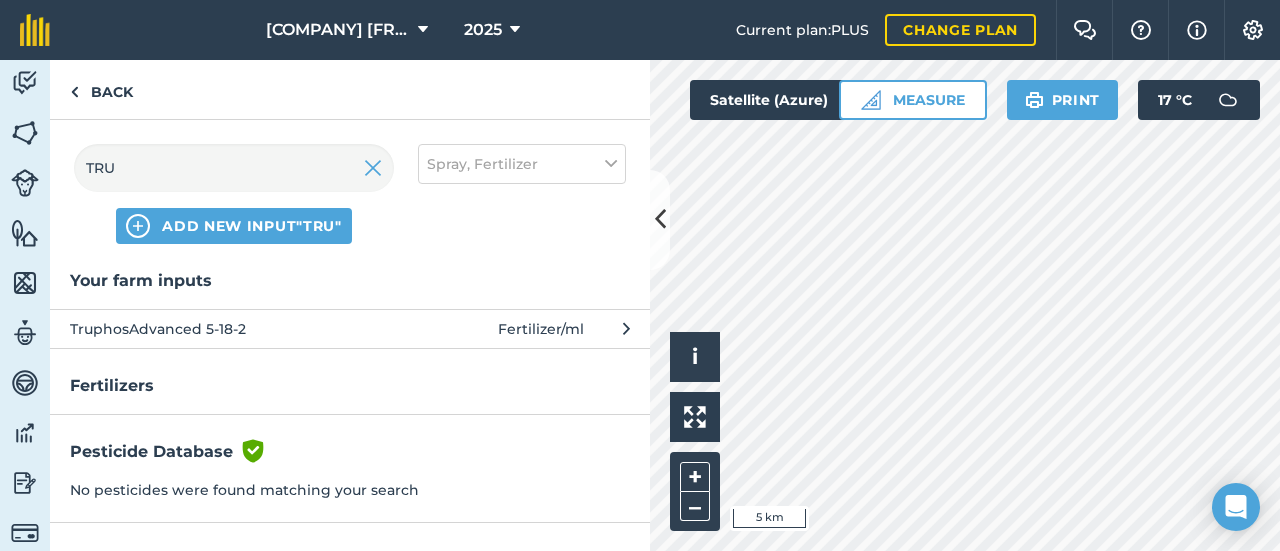 click on "TruphosAdvanced 5-18-2" at bounding box center [233, 329] 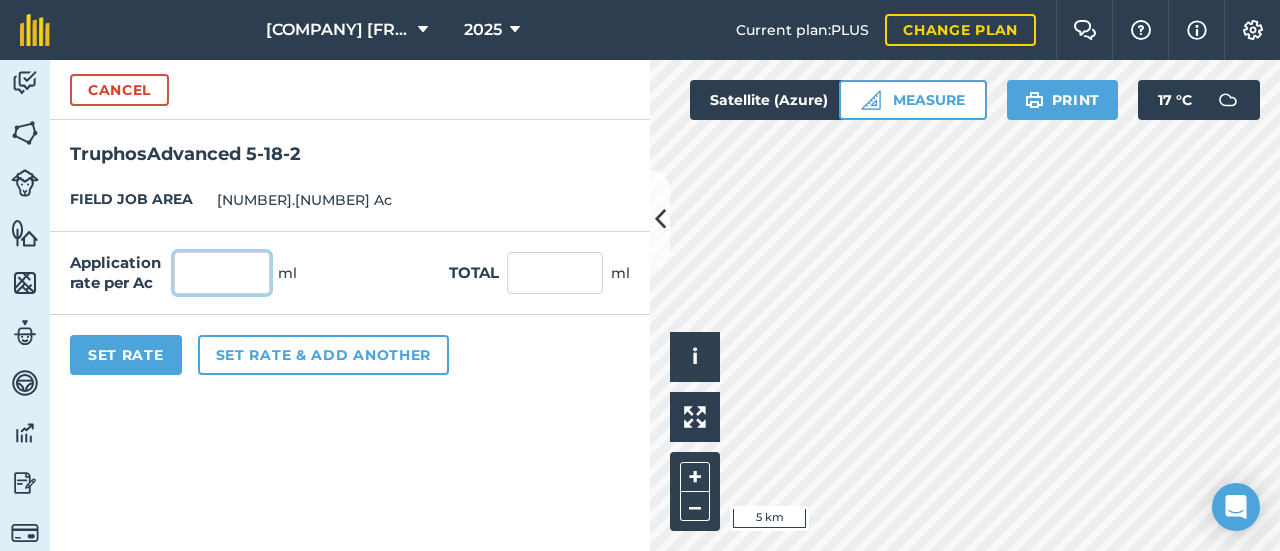 click at bounding box center [222, 273] 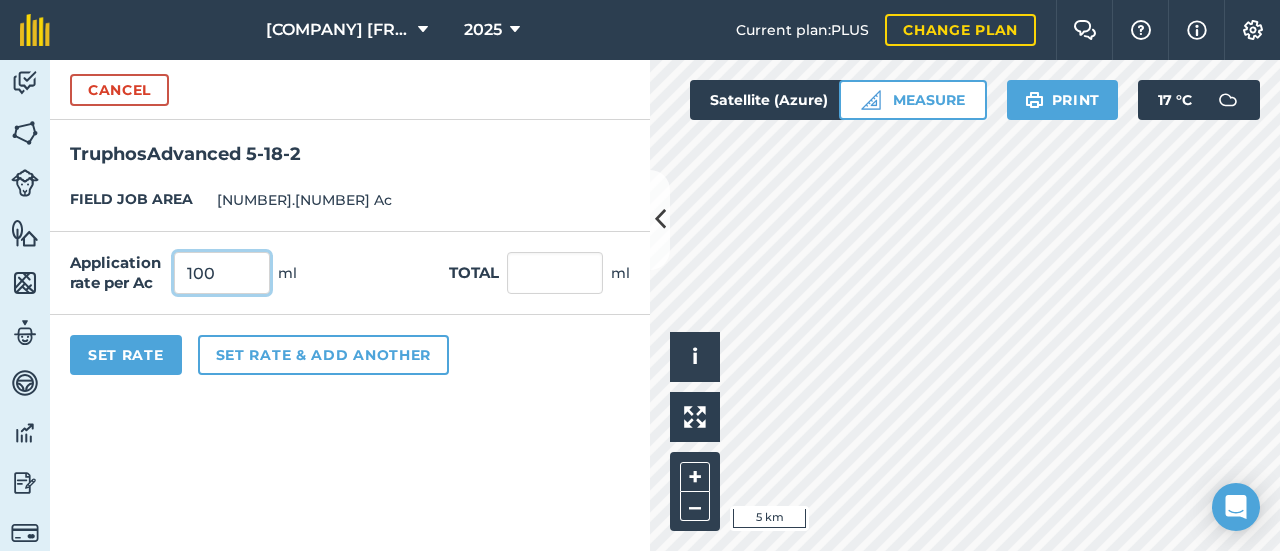 type on "[NUMBER]" 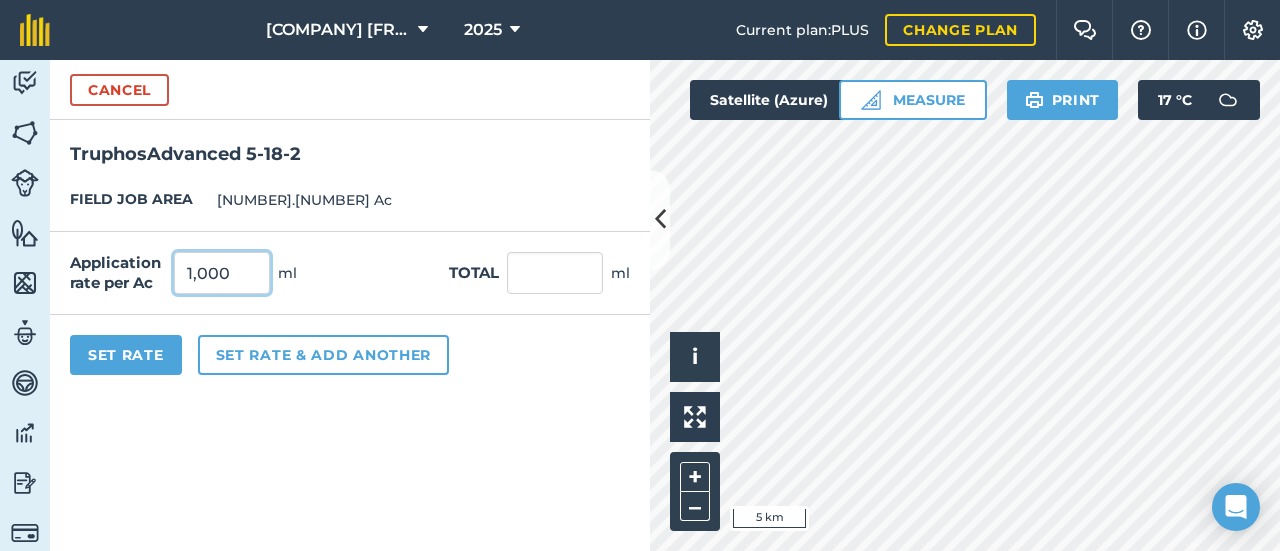 click on "Cancel" at bounding box center [119, 90] 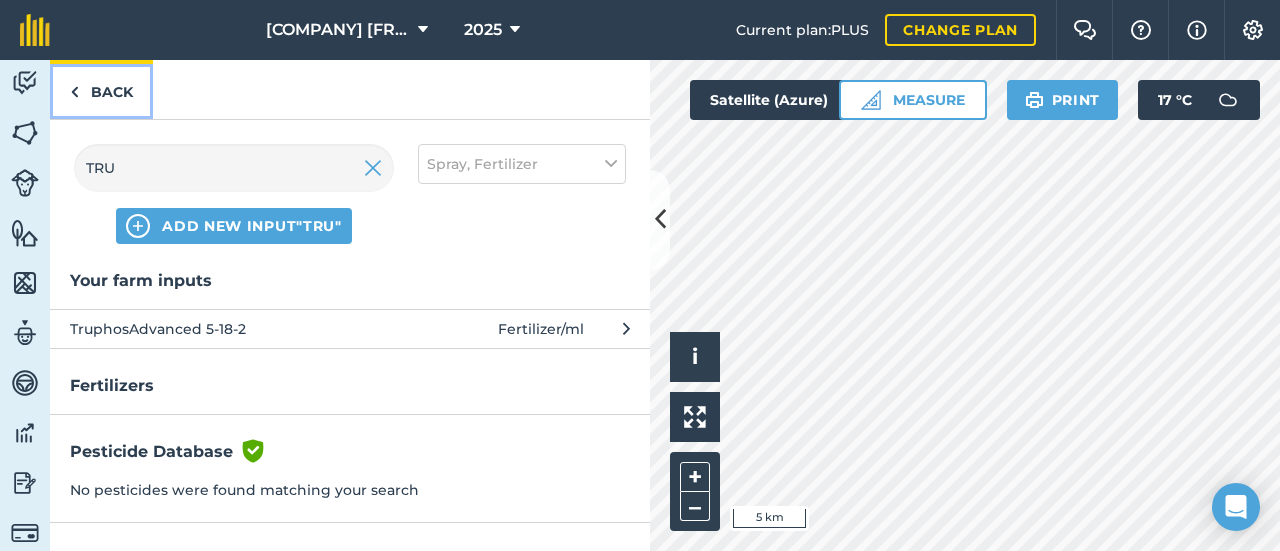 click on "Back" at bounding box center [101, 89] 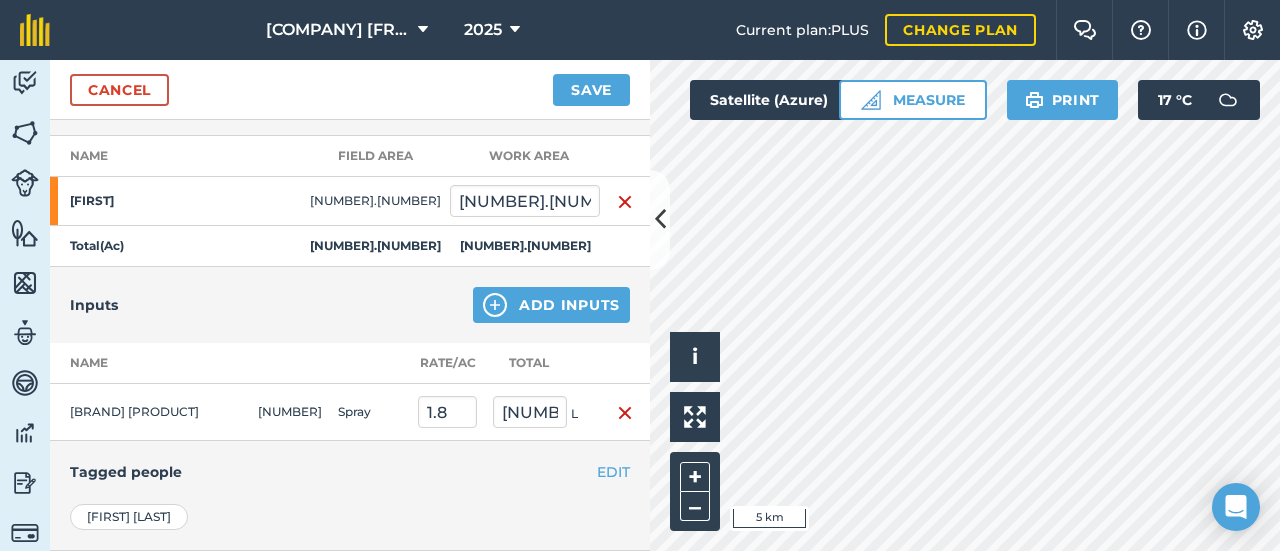 scroll, scrollTop: 300, scrollLeft: 0, axis: vertical 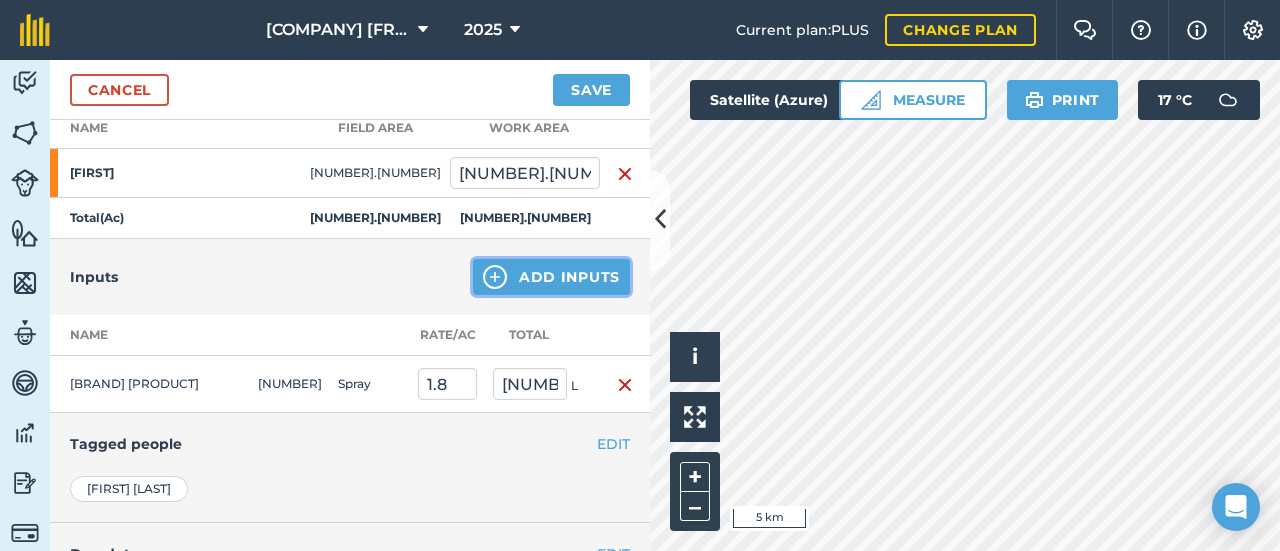 click on "Add Inputs" at bounding box center [551, 277] 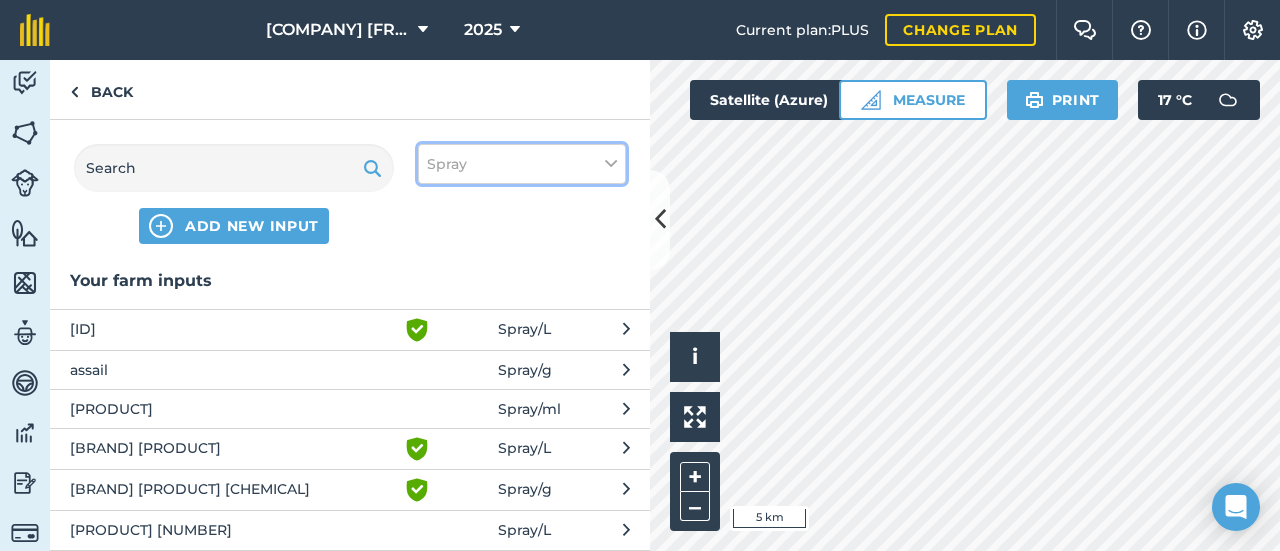click on "Spray" at bounding box center [522, 164] 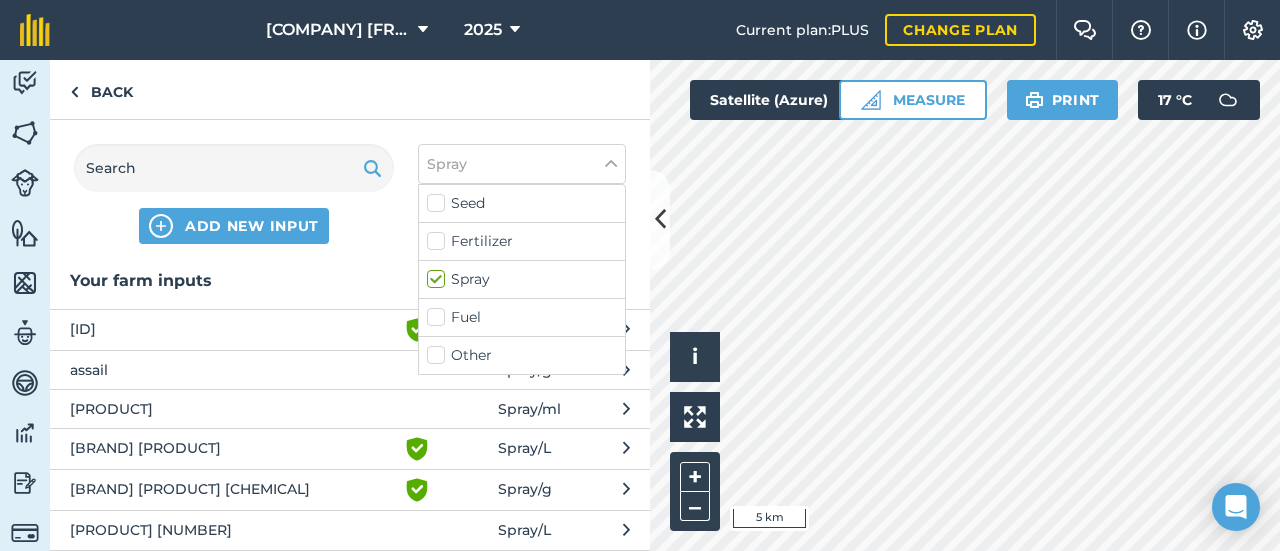 click on "Fertilizer" at bounding box center (522, 241) 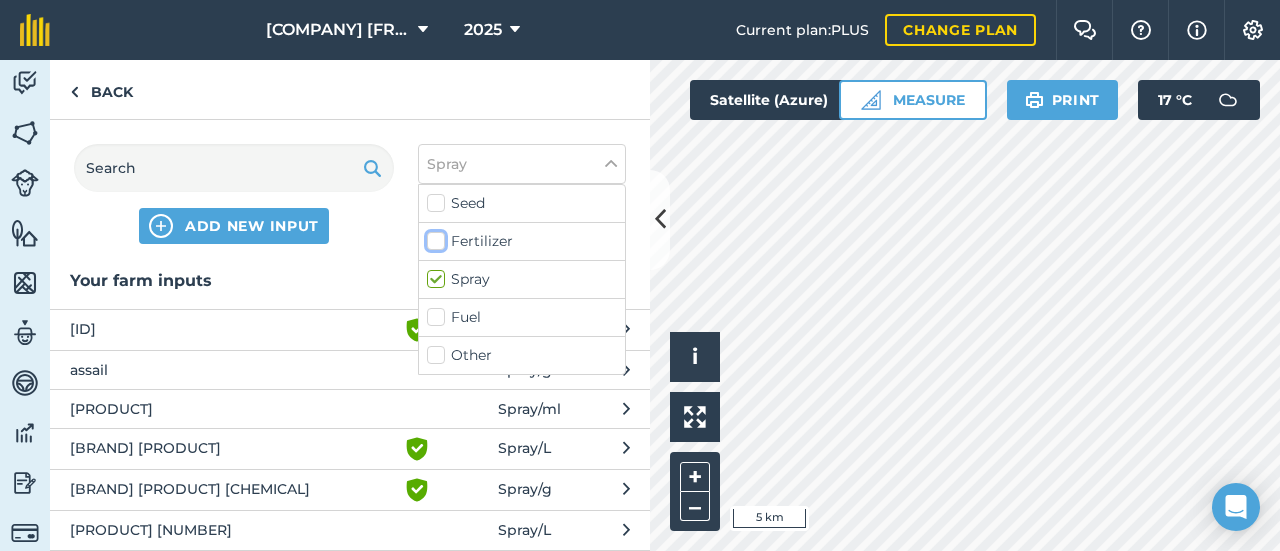 click on "Fertilizer" at bounding box center (433, 237) 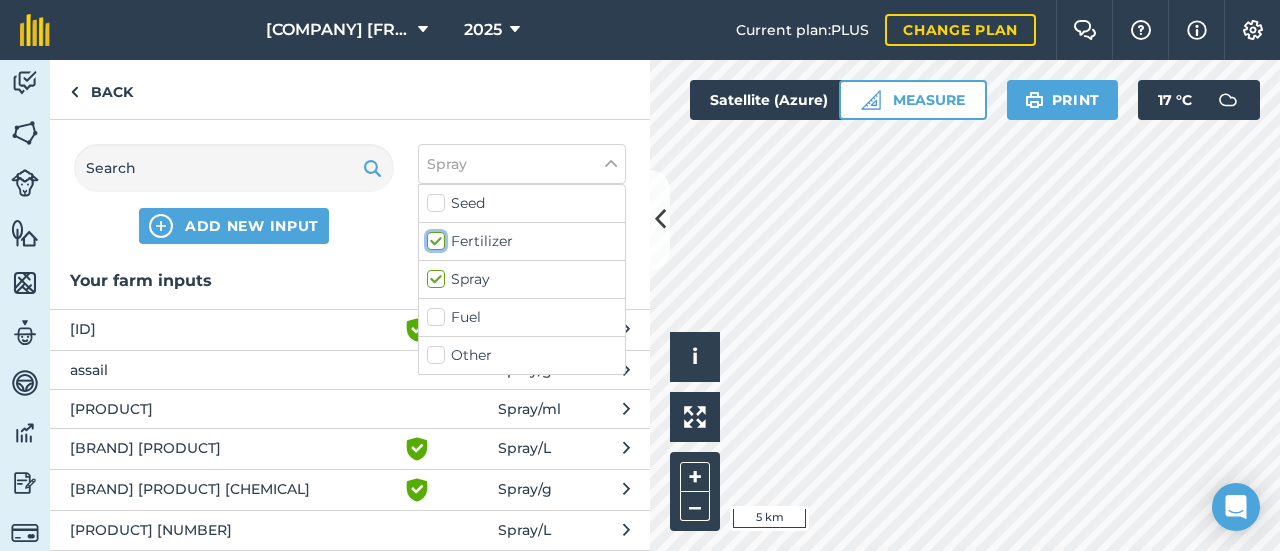 checkbox on "true" 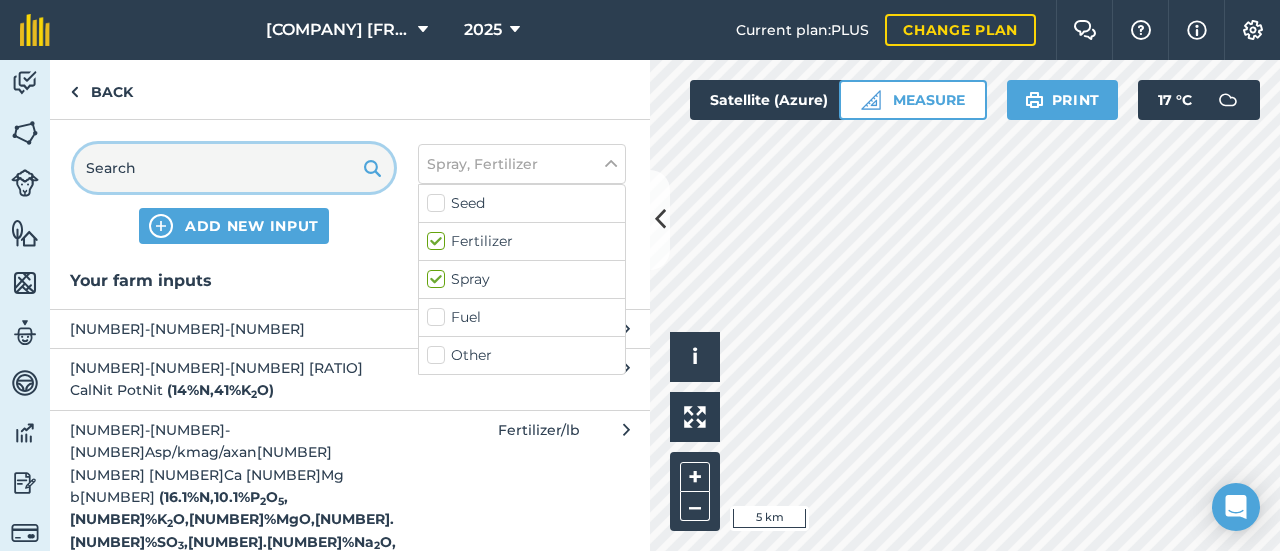 click at bounding box center (234, 168) 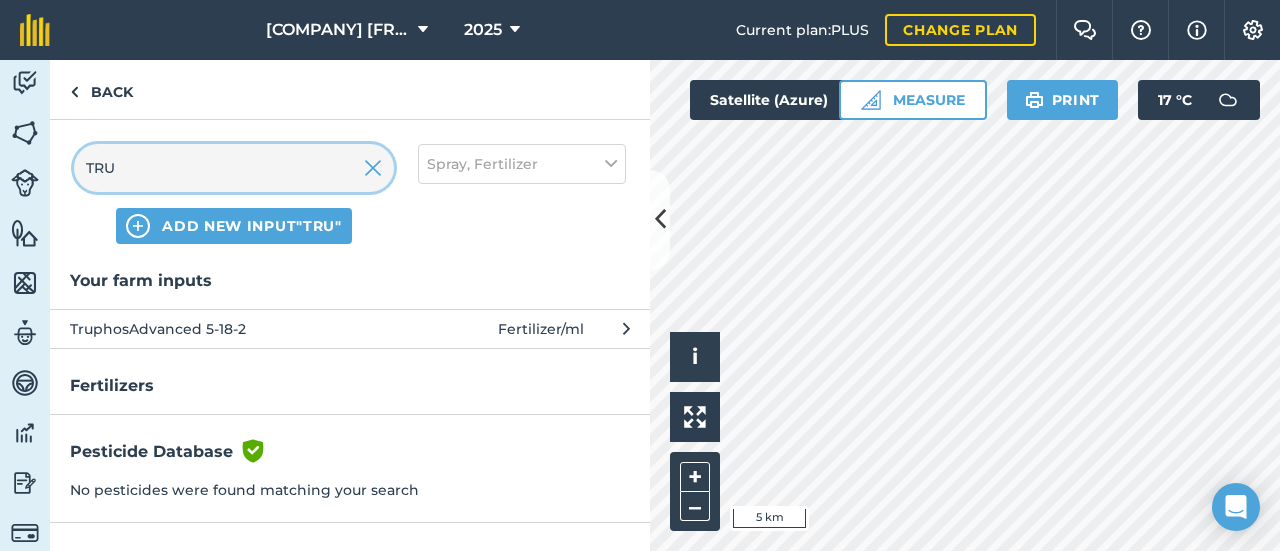 type on "TRU" 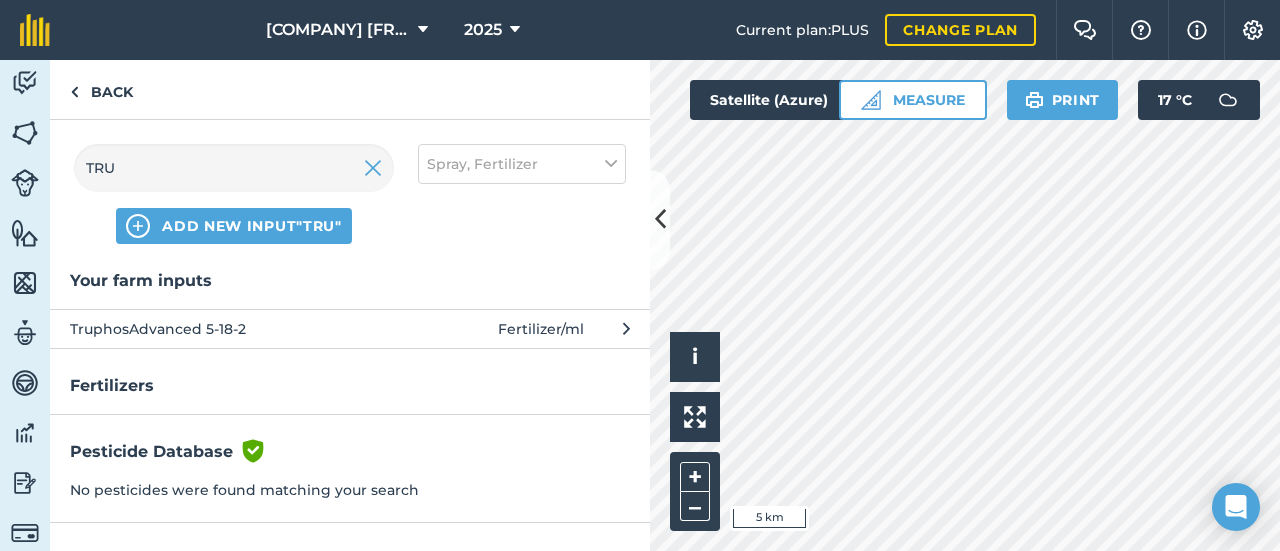 click on "TruphosAdvanced 5-18-2" at bounding box center (233, 329) 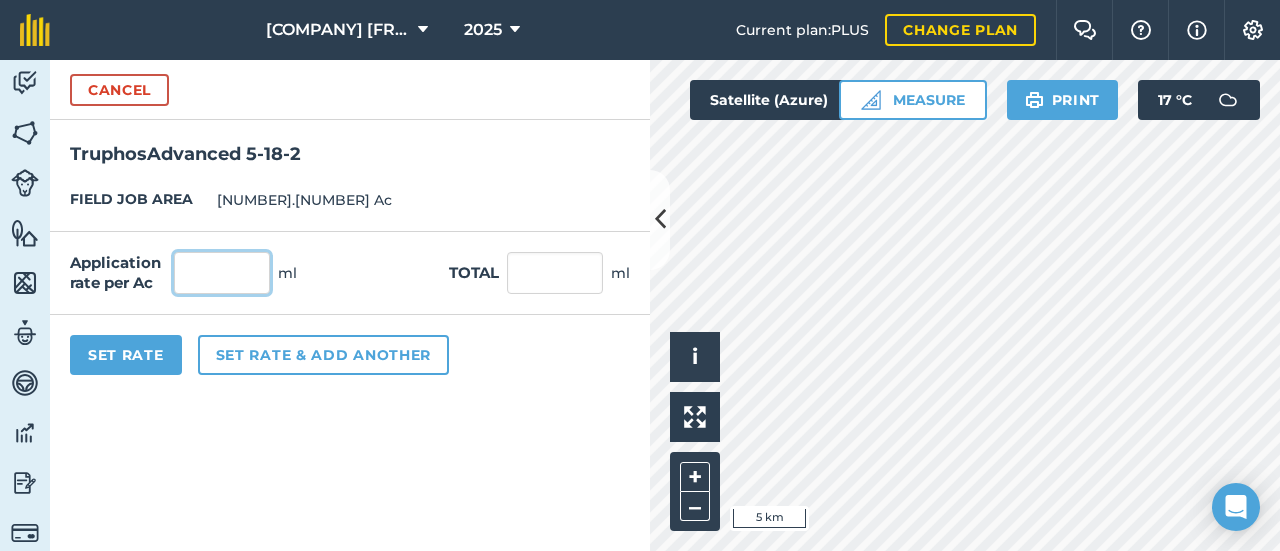 click at bounding box center [222, 273] 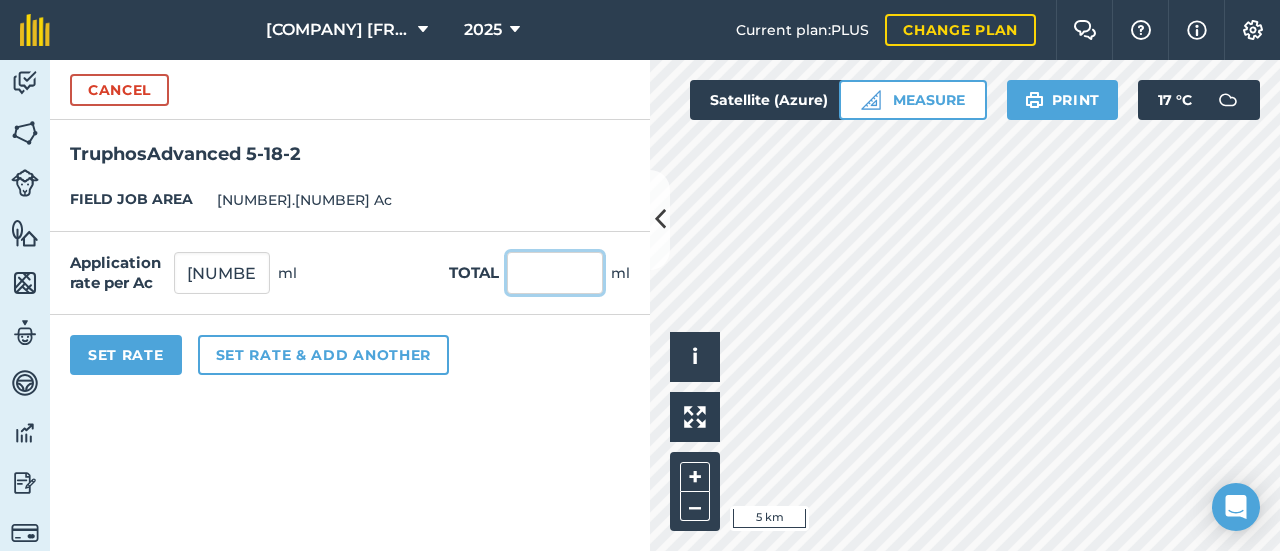 type on "1,000" 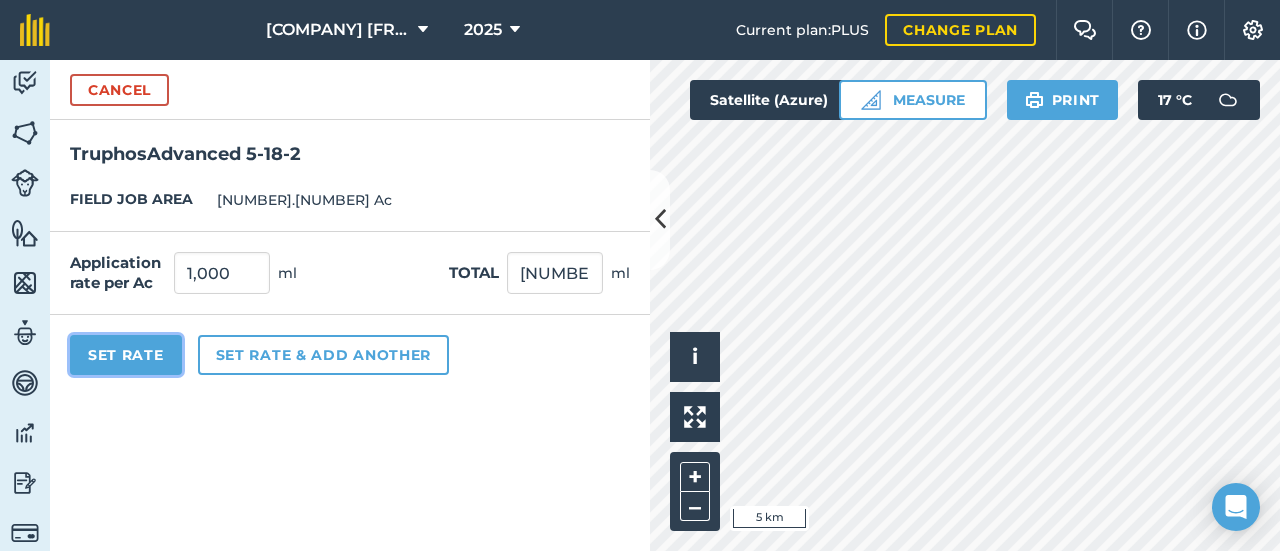 click on "Set Rate" at bounding box center (126, 355) 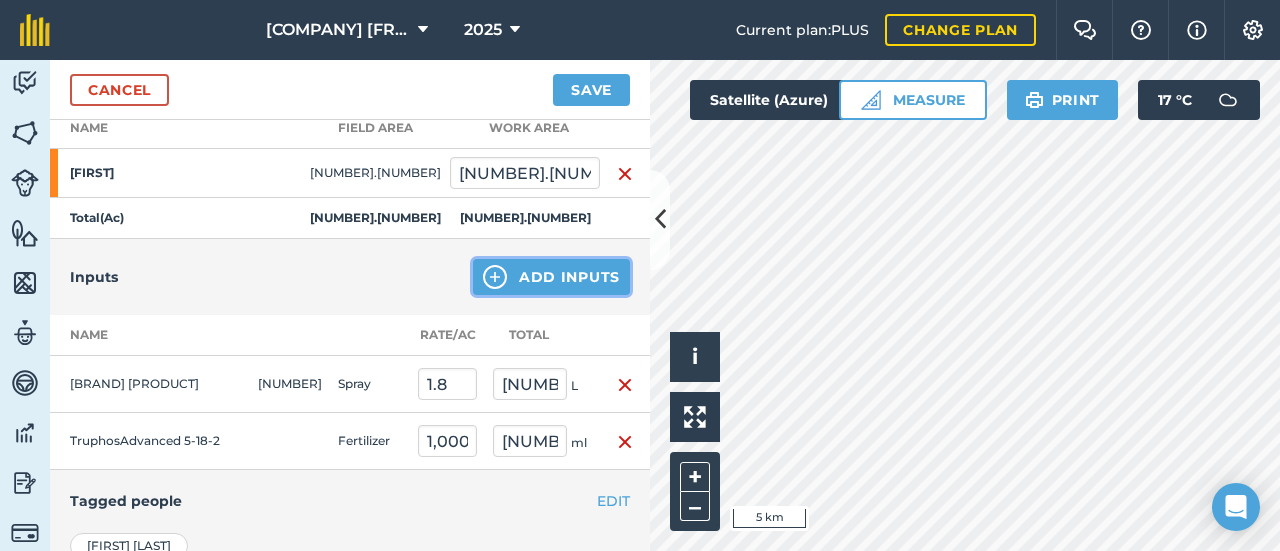 click on "Add Inputs" at bounding box center (551, 277) 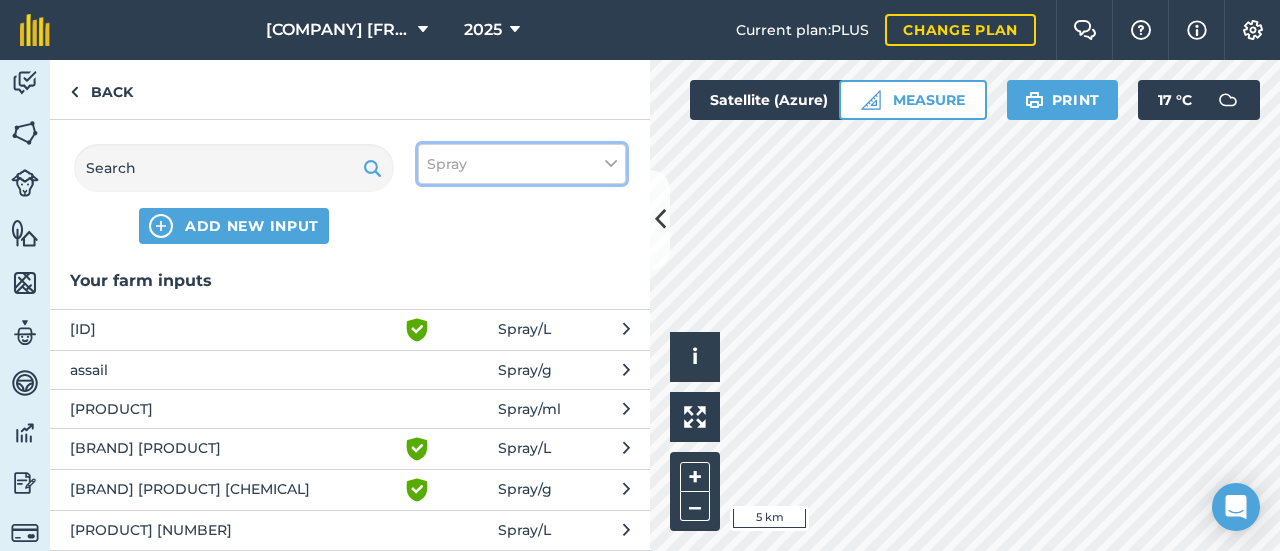 click on "Spray" at bounding box center [447, 164] 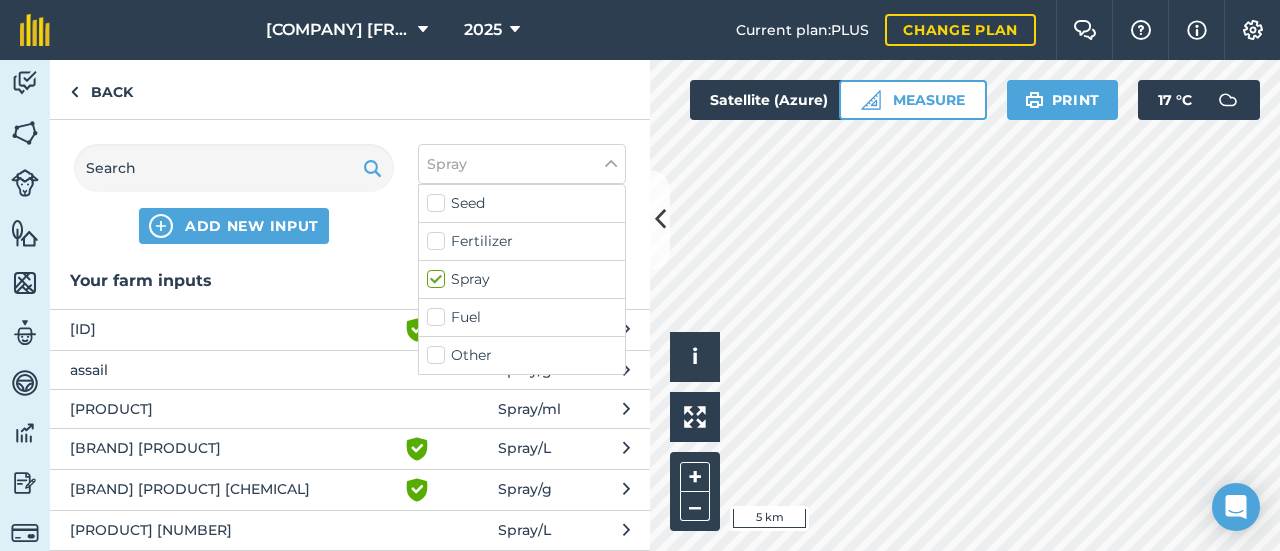 click on "Fertilizer" at bounding box center (522, 241) 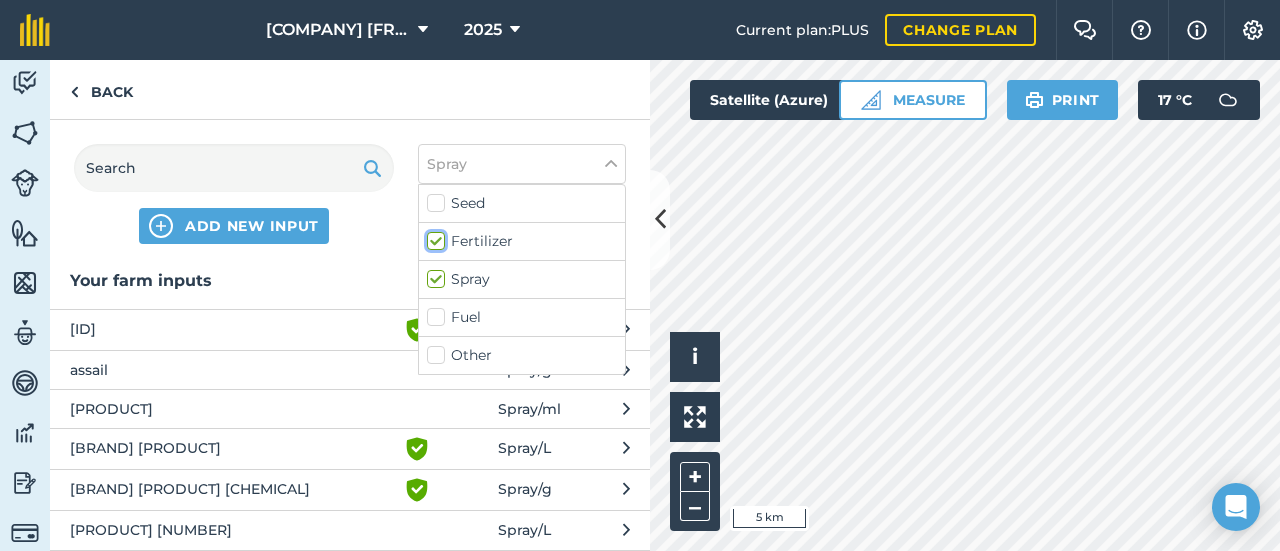 checkbox on "true" 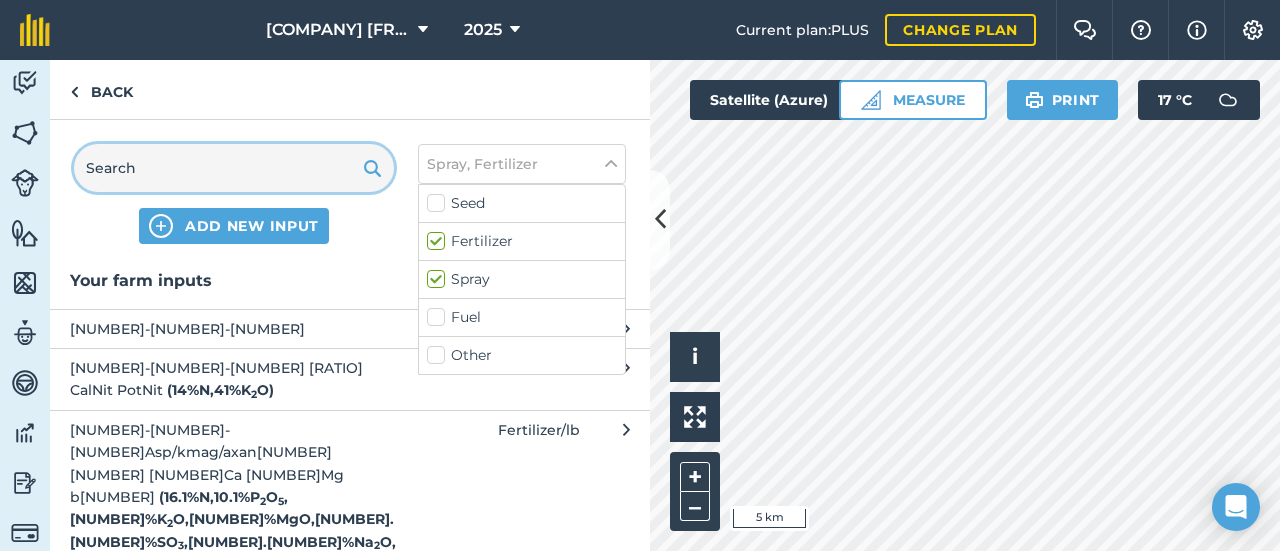 click at bounding box center [234, 168] 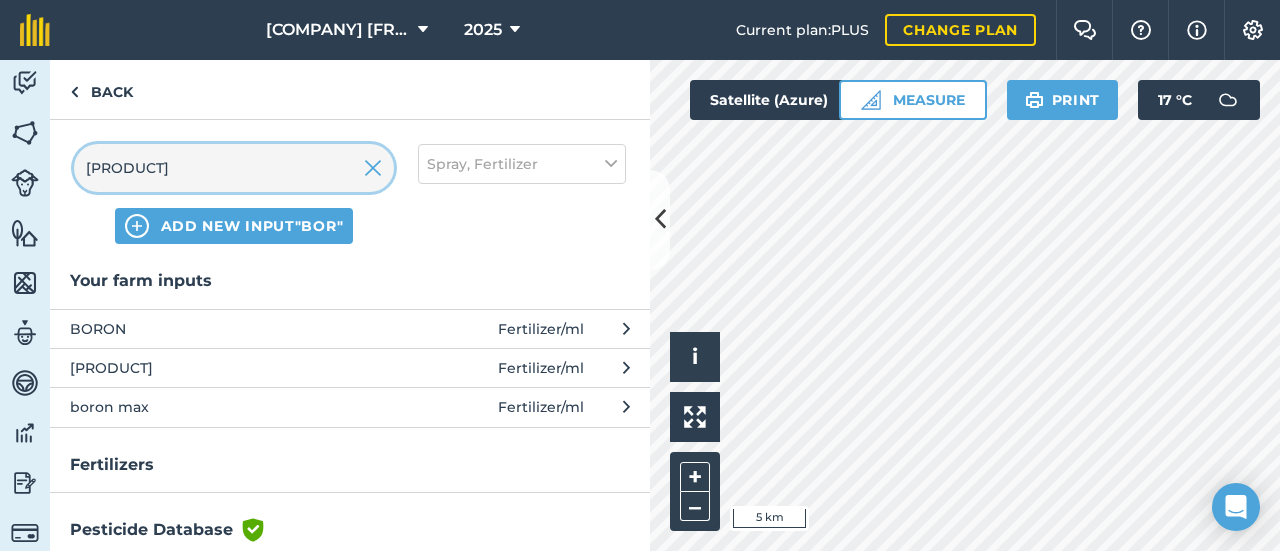 type on "[PRODUCT]" 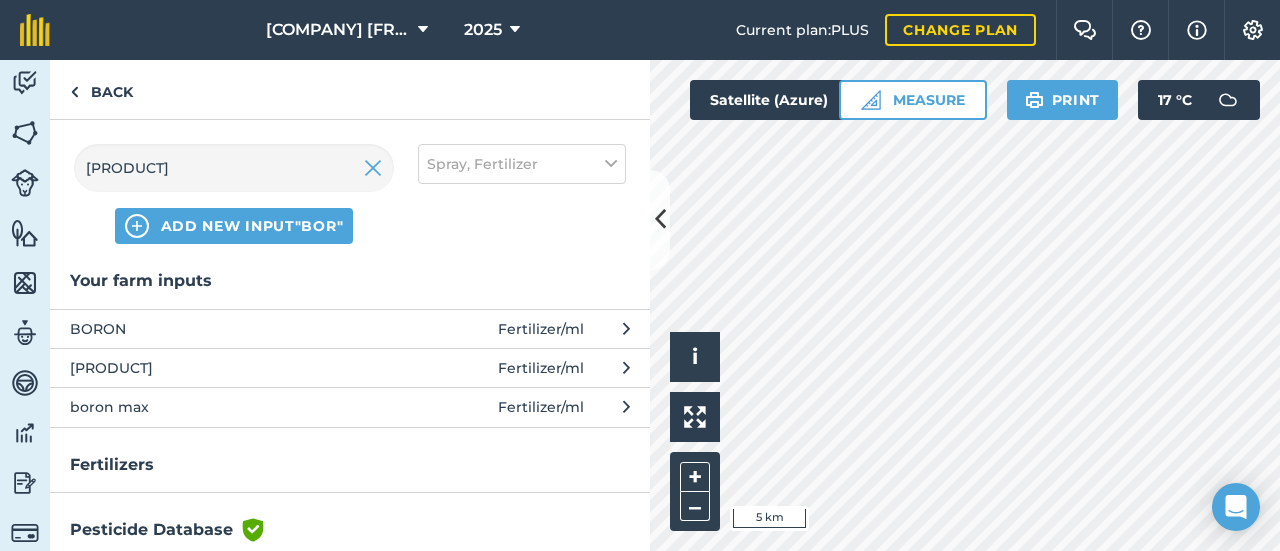 click on "boron max" at bounding box center [233, 407] 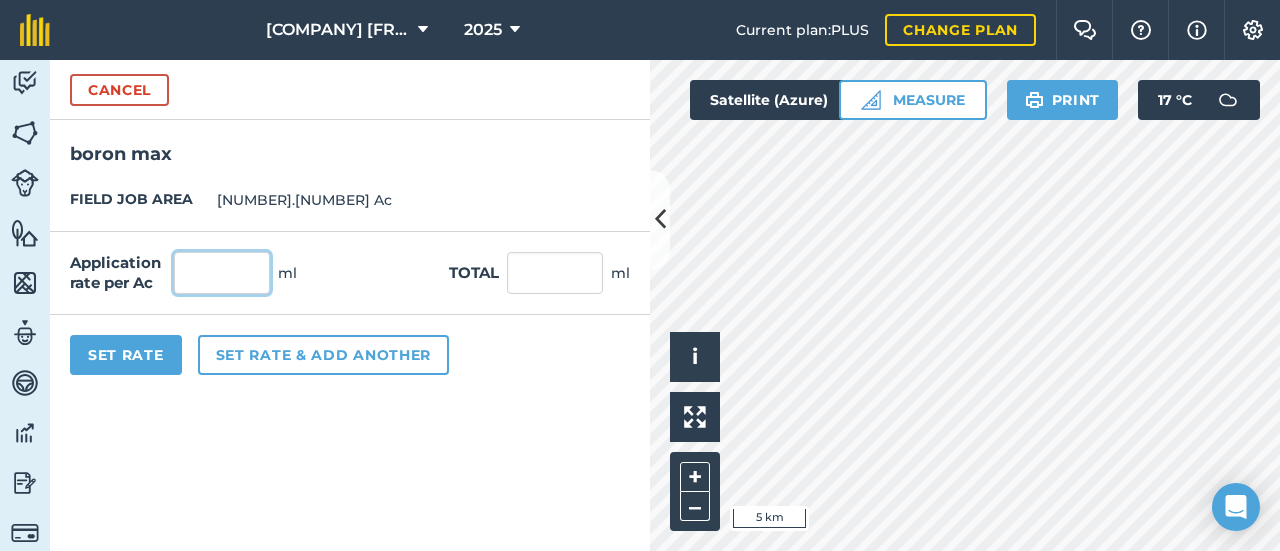 click at bounding box center (222, 273) 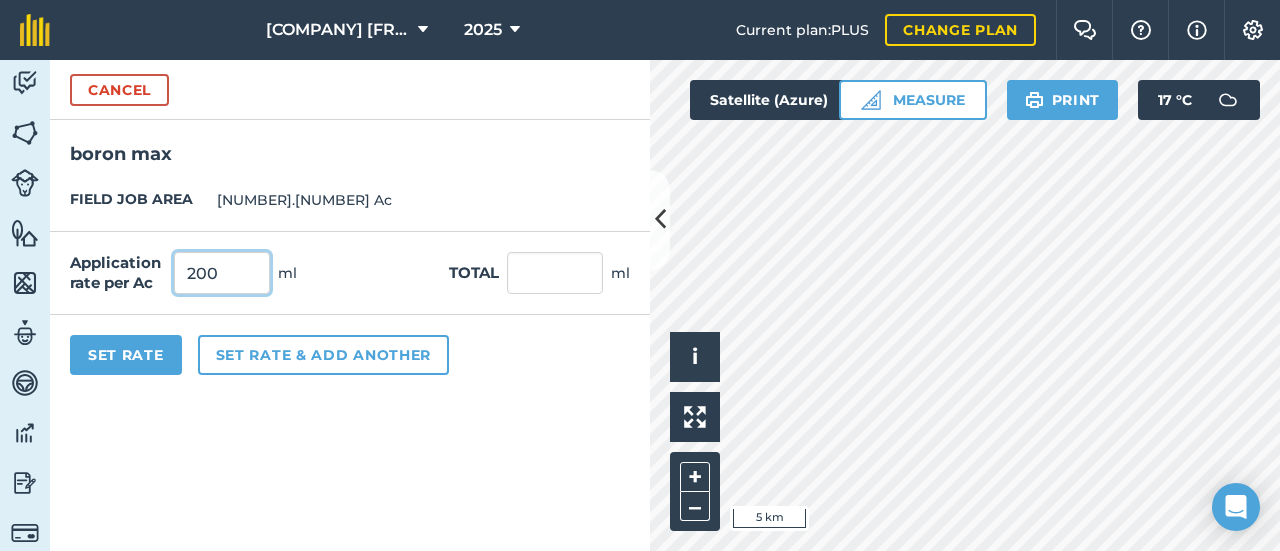 type on "200" 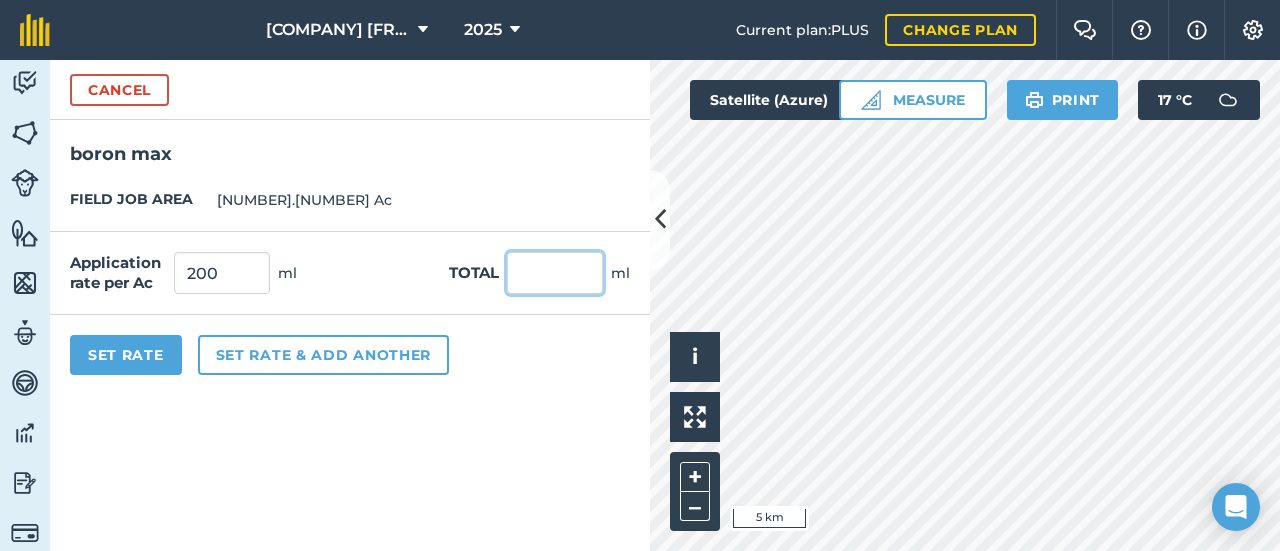 type on "593" 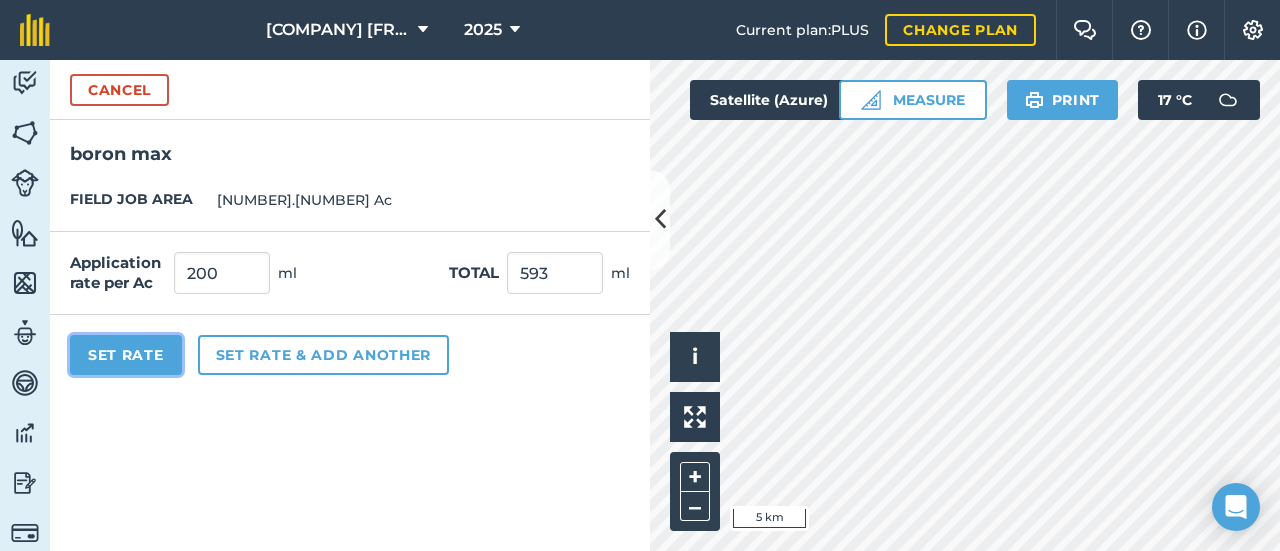 click on "Set Rate" at bounding box center (126, 355) 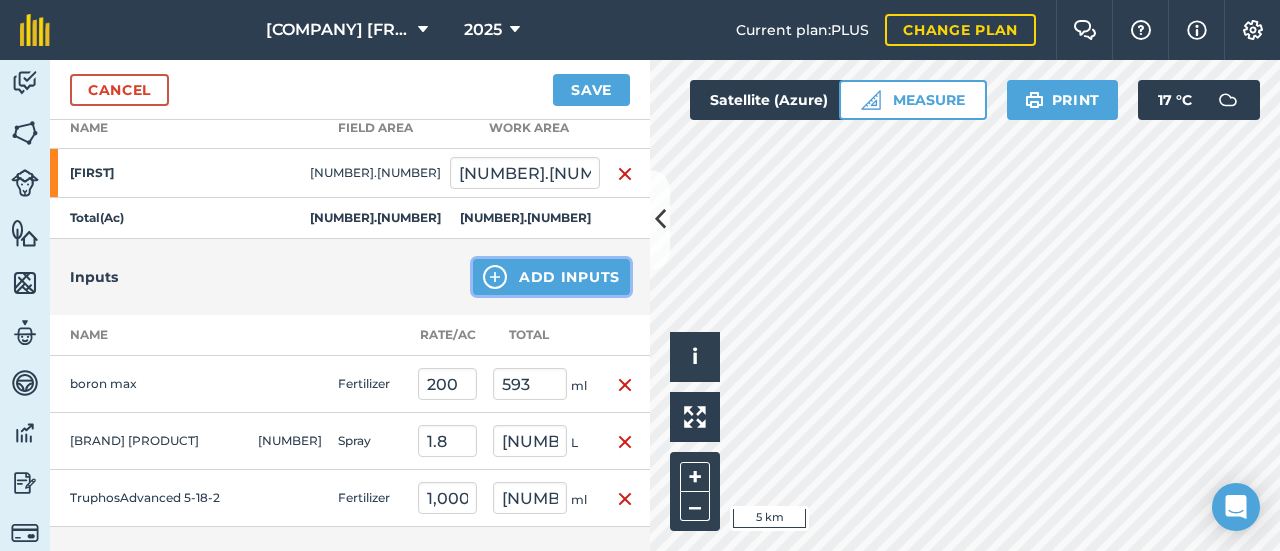 click on "Add Inputs" at bounding box center (551, 277) 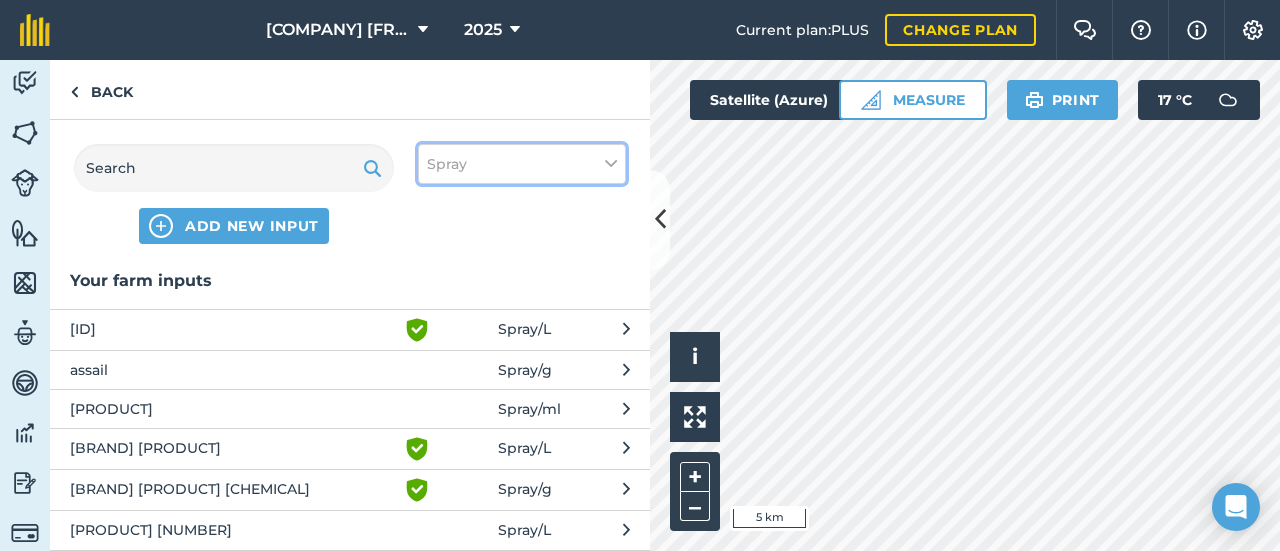 click on "Spray" at bounding box center [447, 164] 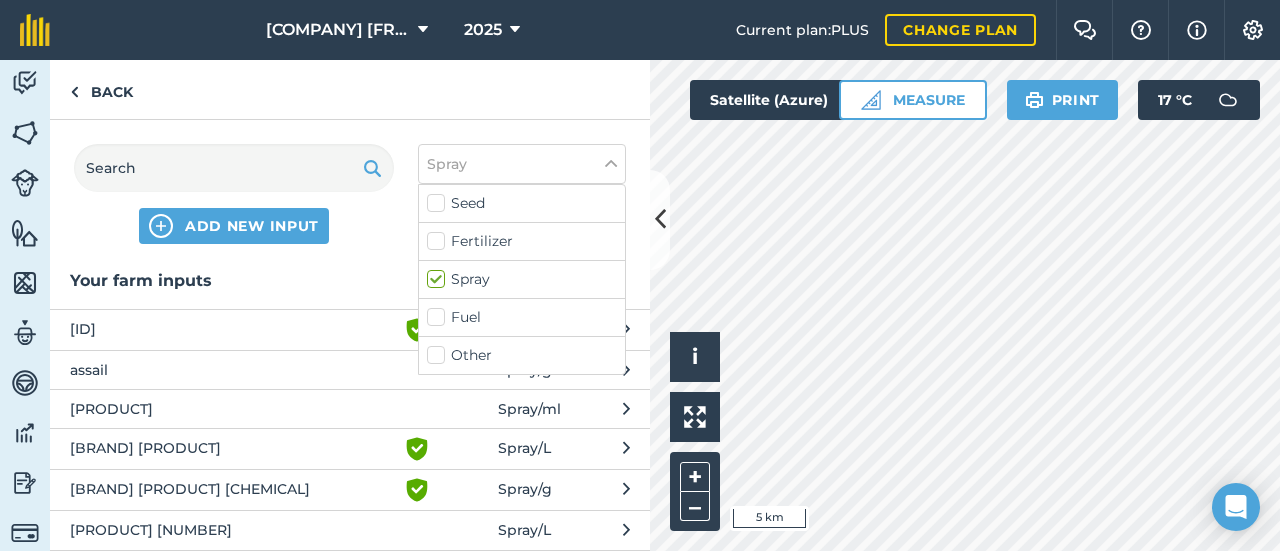 click on "Fertilizer" at bounding box center [522, 241] 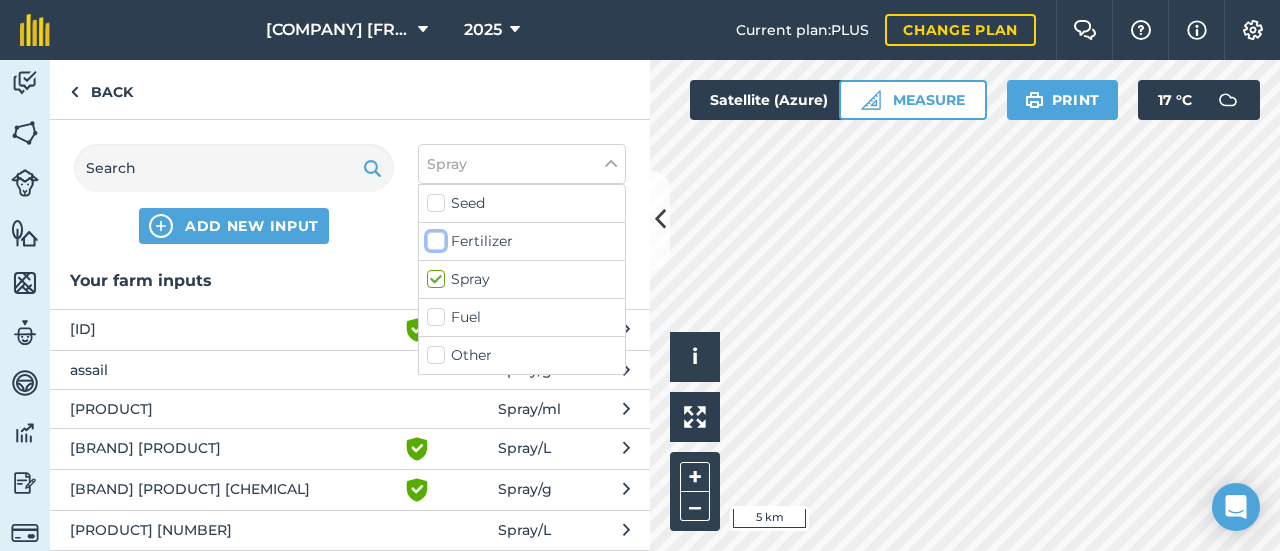 click on "Fertilizer" at bounding box center (433, 237) 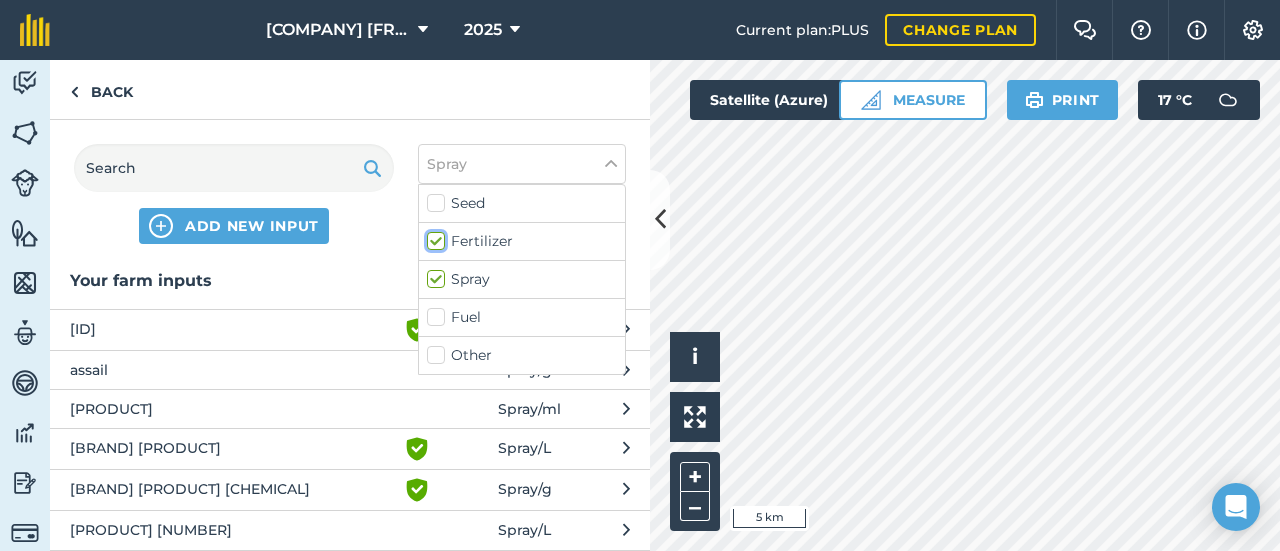checkbox on "true" 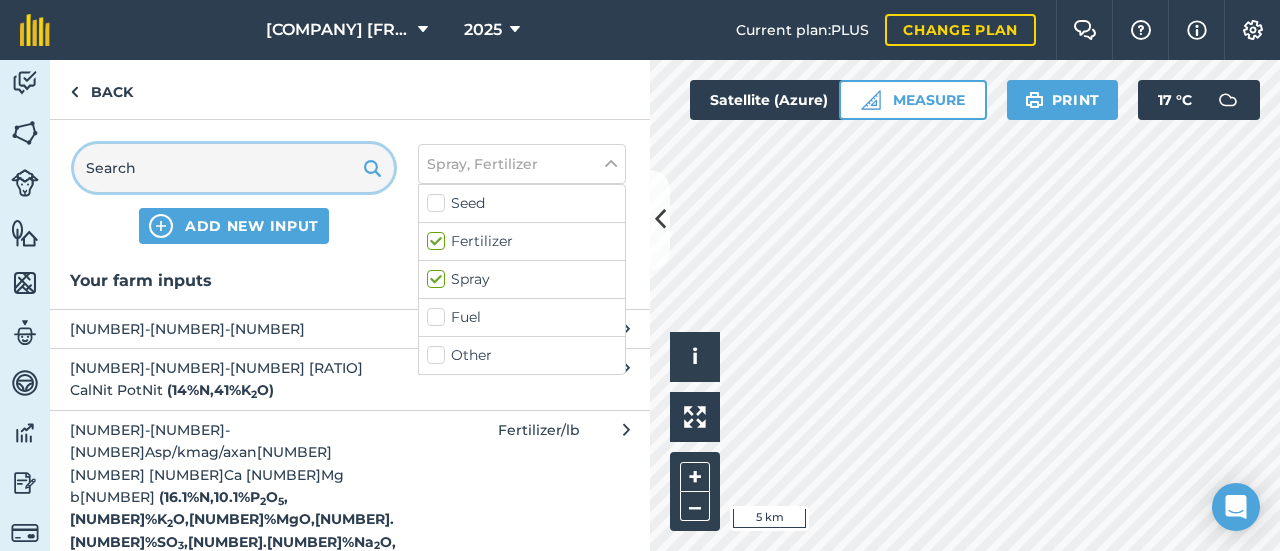 click at bounding box center (234, 168) 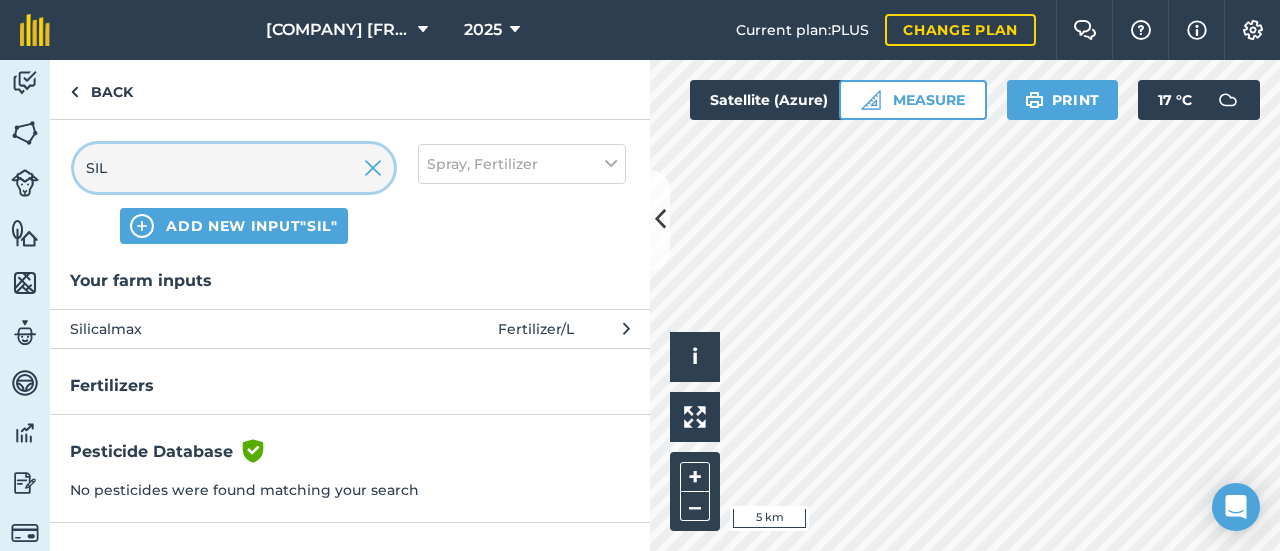 type on "SIL" 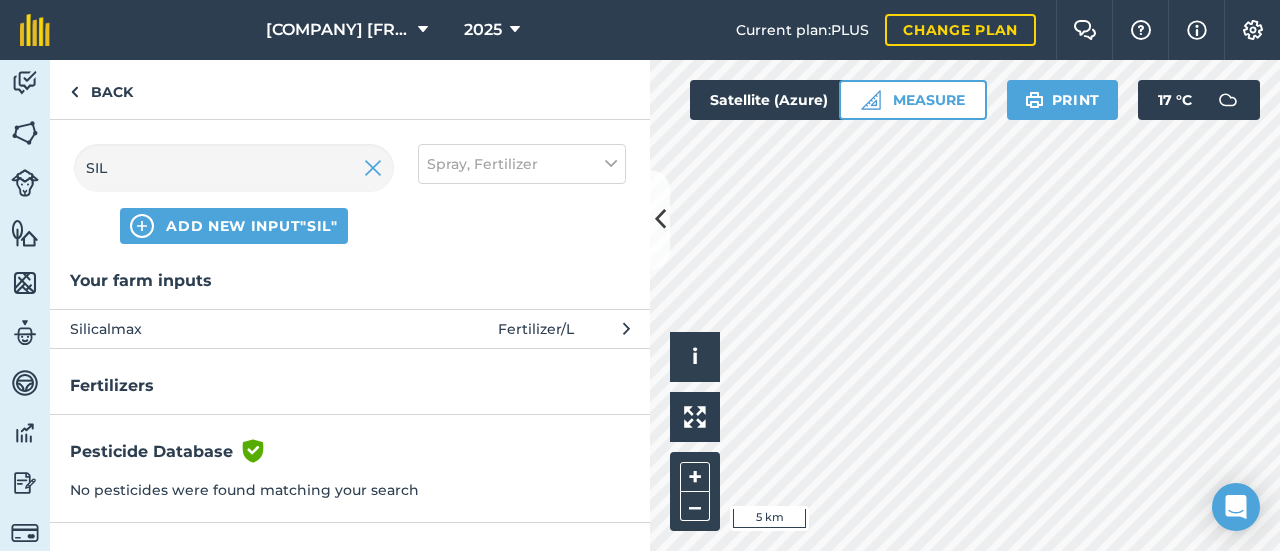 click on "Silicalmax" at bounding box center (233, 329) 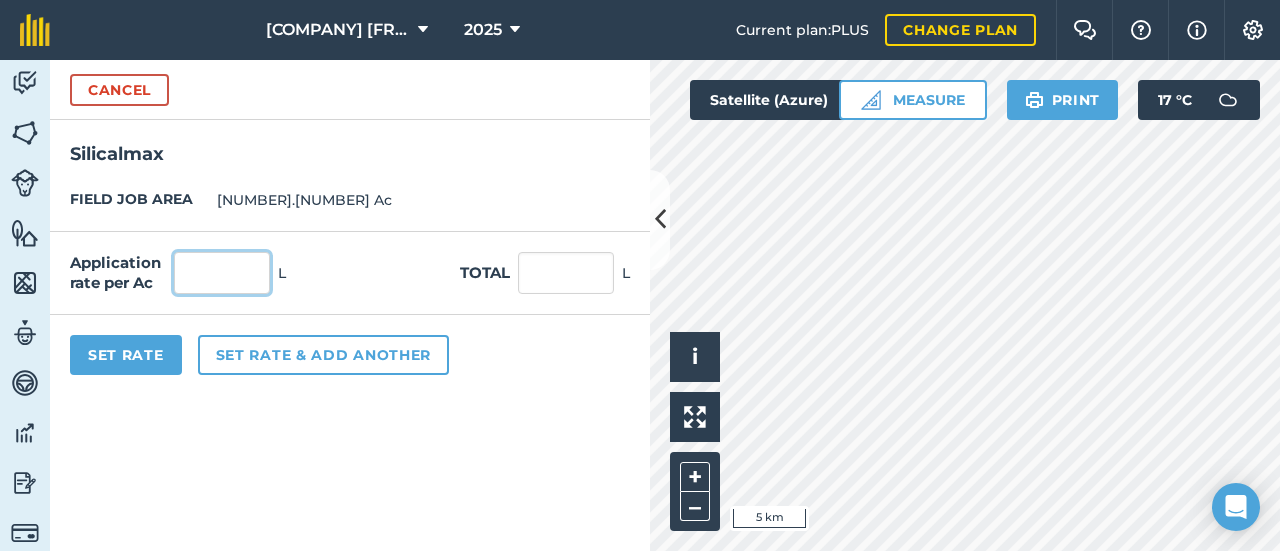 click at bounding box center (222, 273) 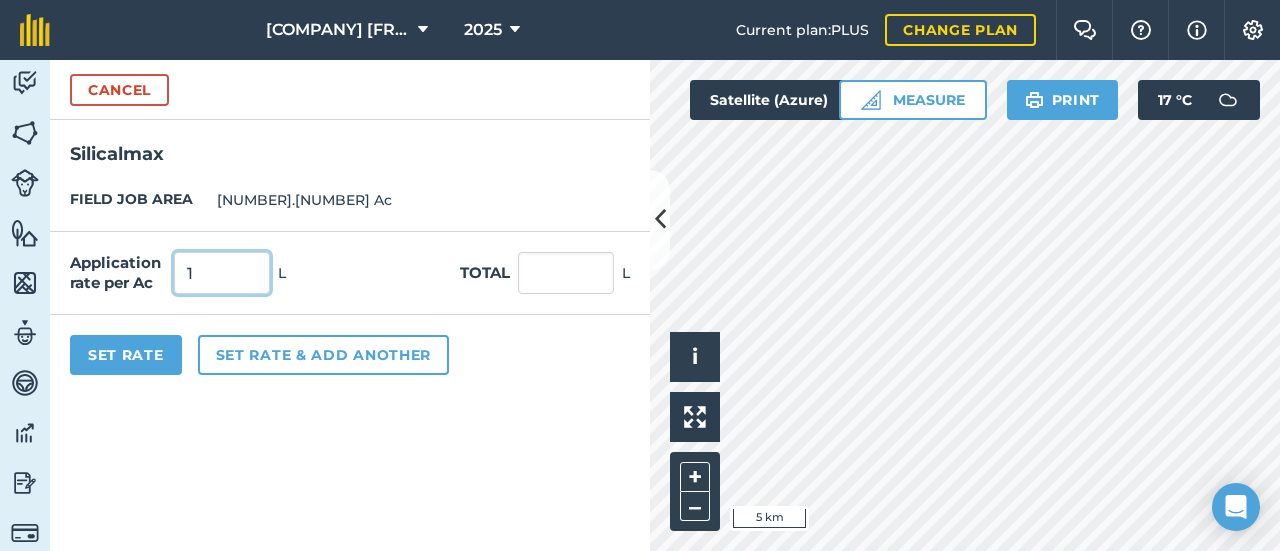 type on "1" 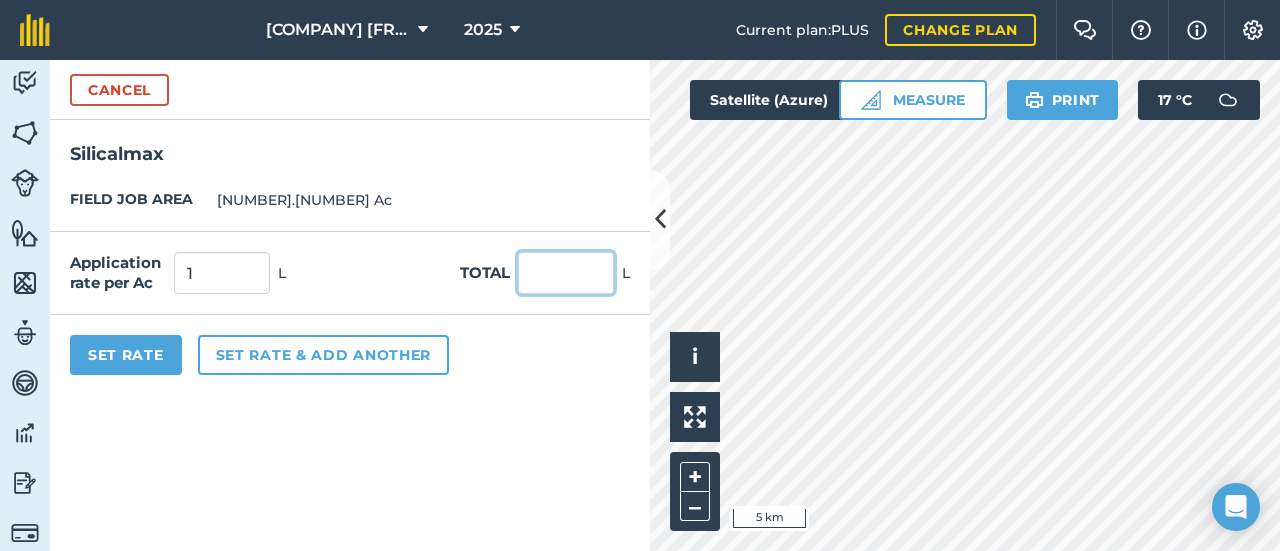 type on "[NUMBER].[NUMBER]" 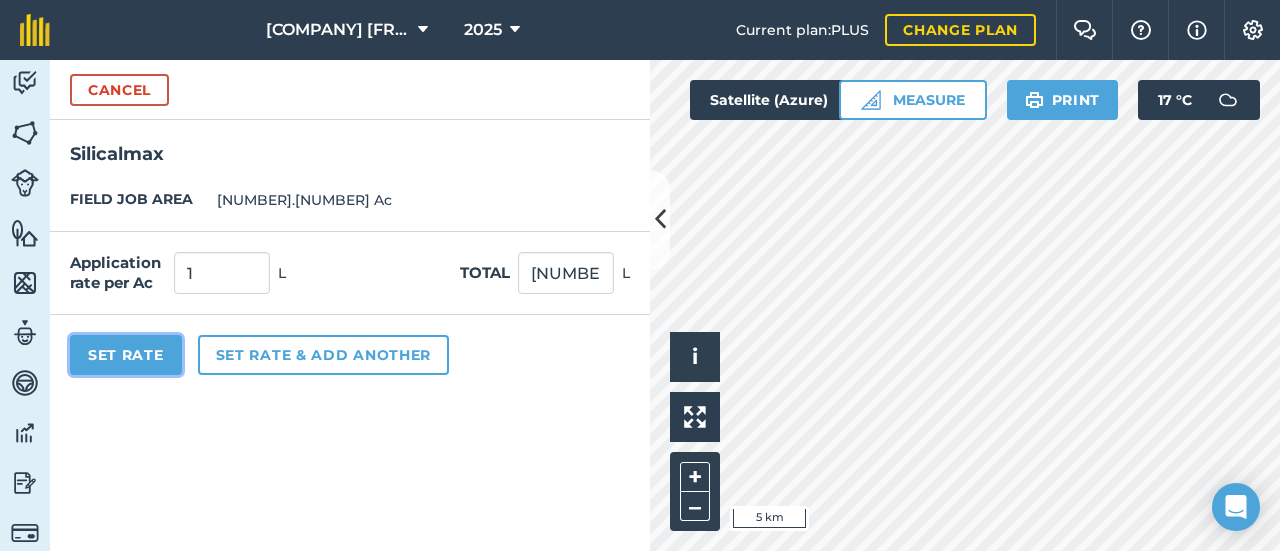click on "Set Rate" at bounding box center (126, 355) 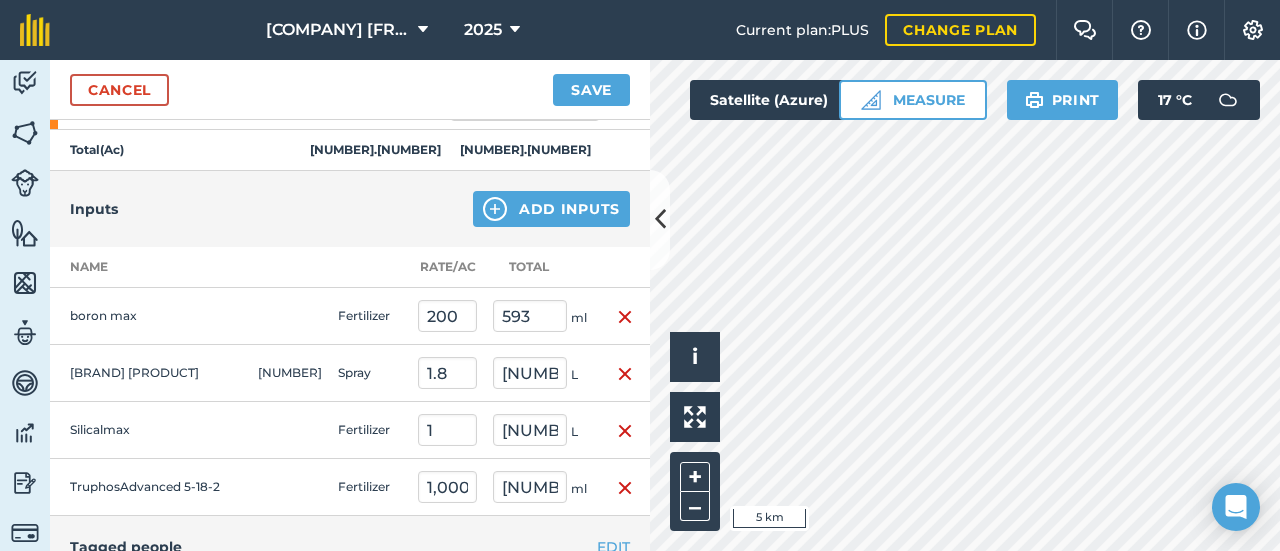 scroll, scrollTop: 400, scrollLeft: 0, axis: vertical 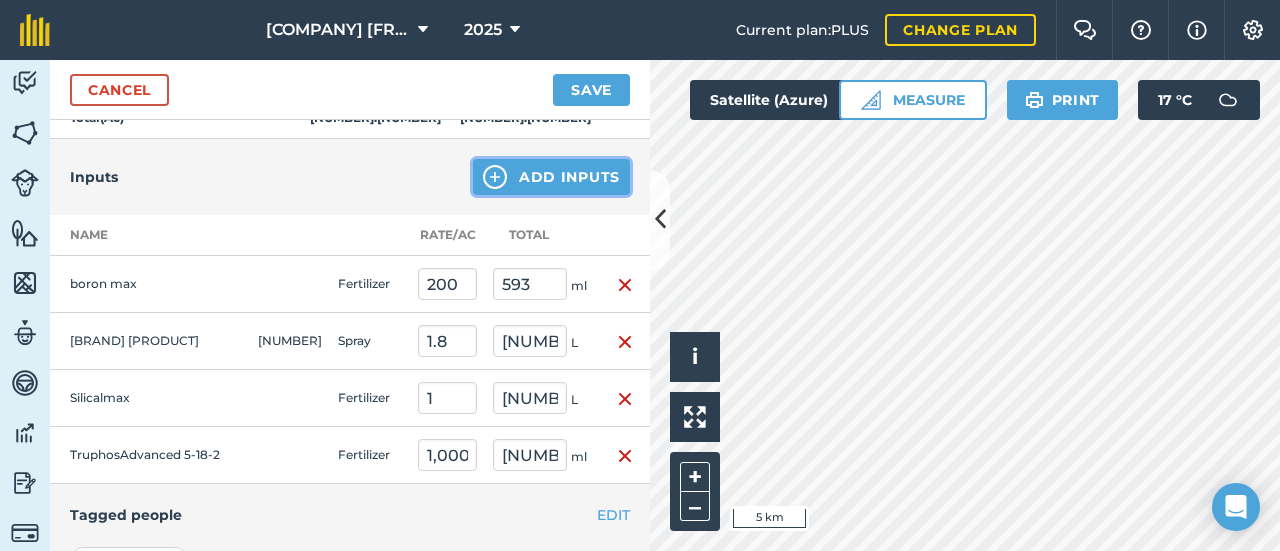 click on "Add Inputs" at bounding box center (551, 177) 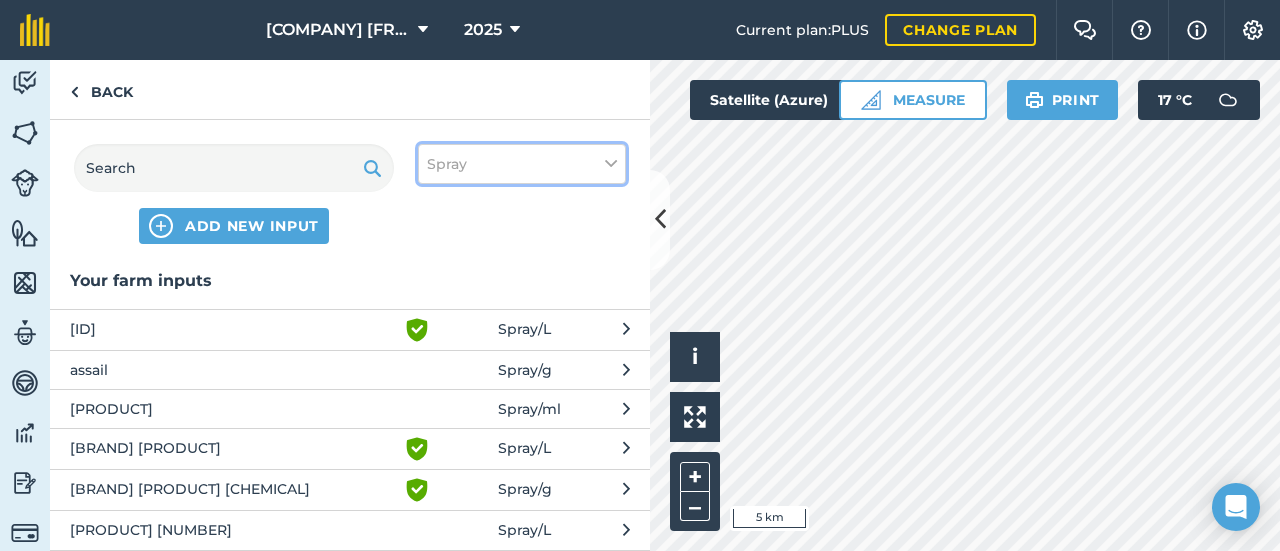 click on "Spray" at bounding box center [447, 164] 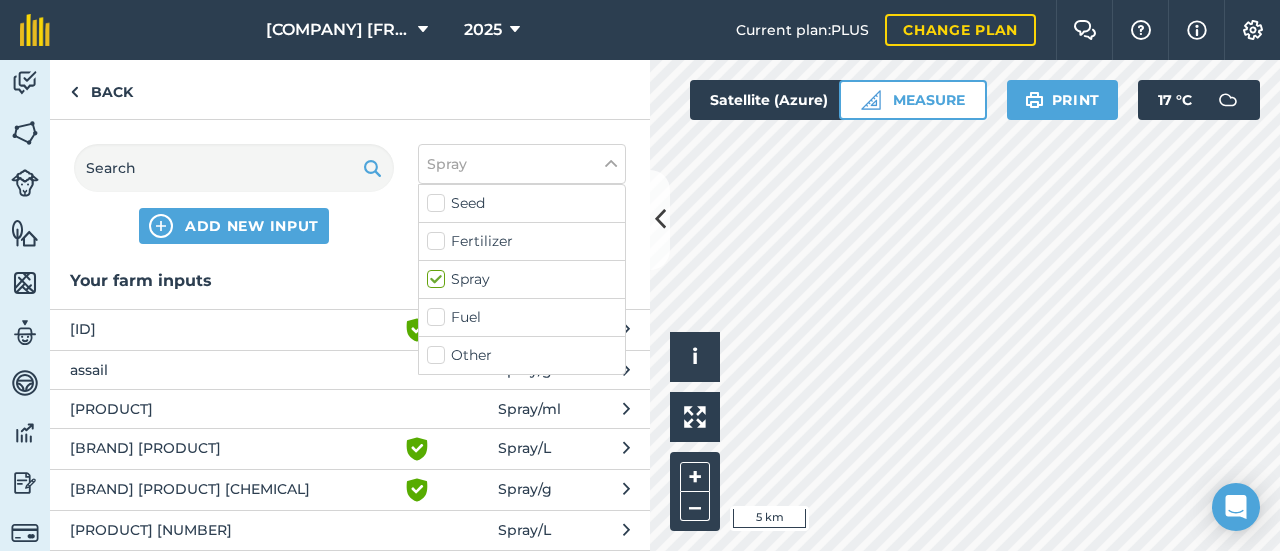 click on "Fertilizer" at bounding box center (522, 241) 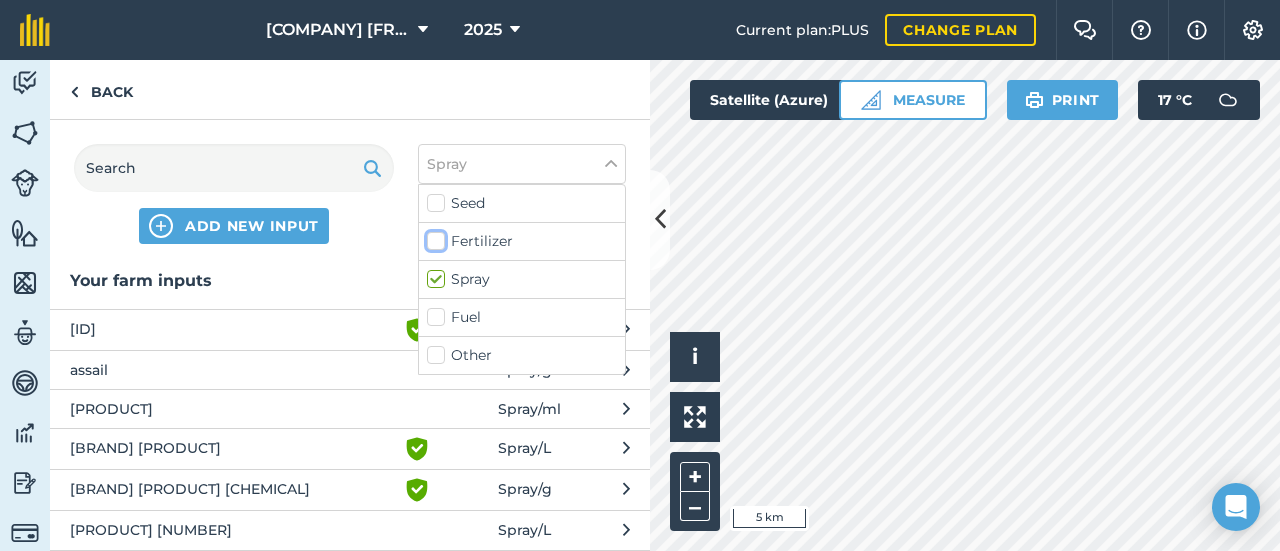 click on "Fertilizer" at bounding box center (433, 237) 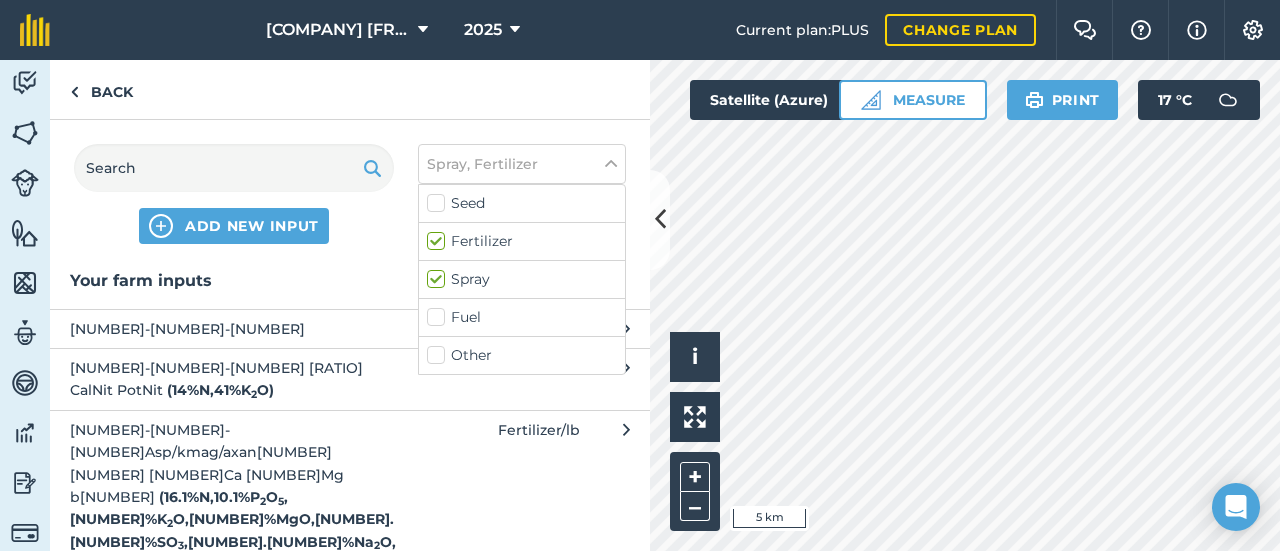 click on "Fertilizer" at bounding box center (522, 241) 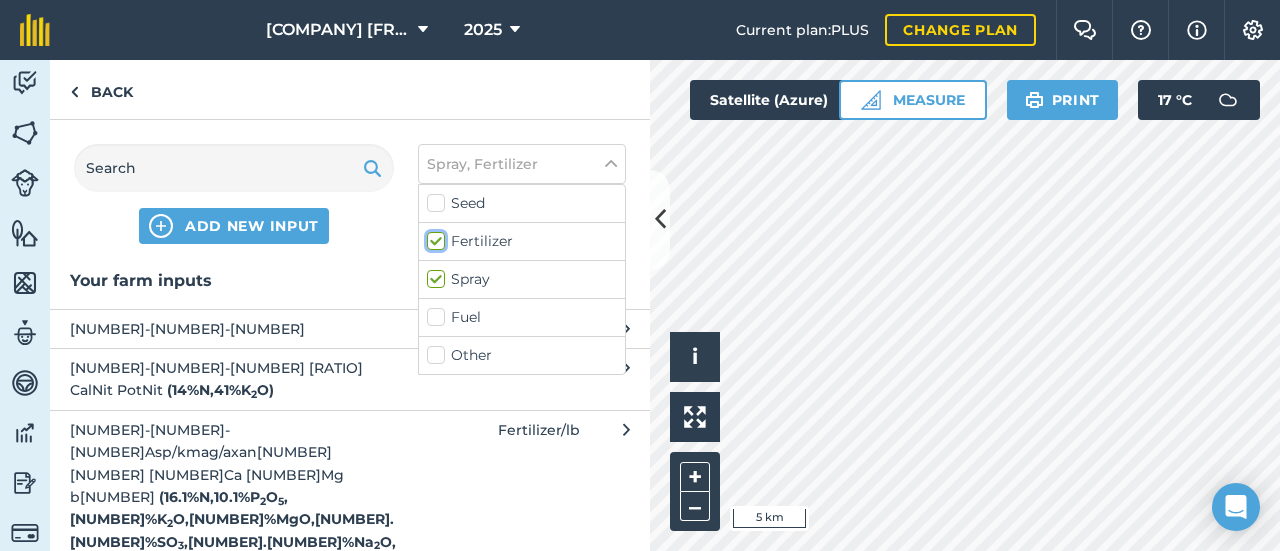 click on "Fertilizer" at bounding box center (433, 237) 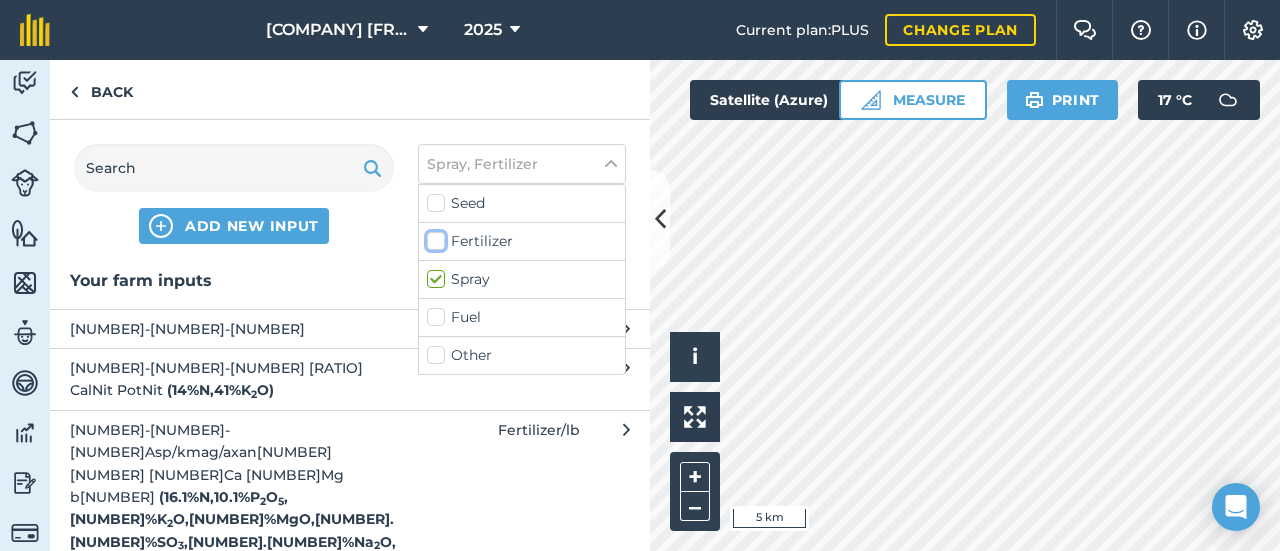 checkbox on "false" 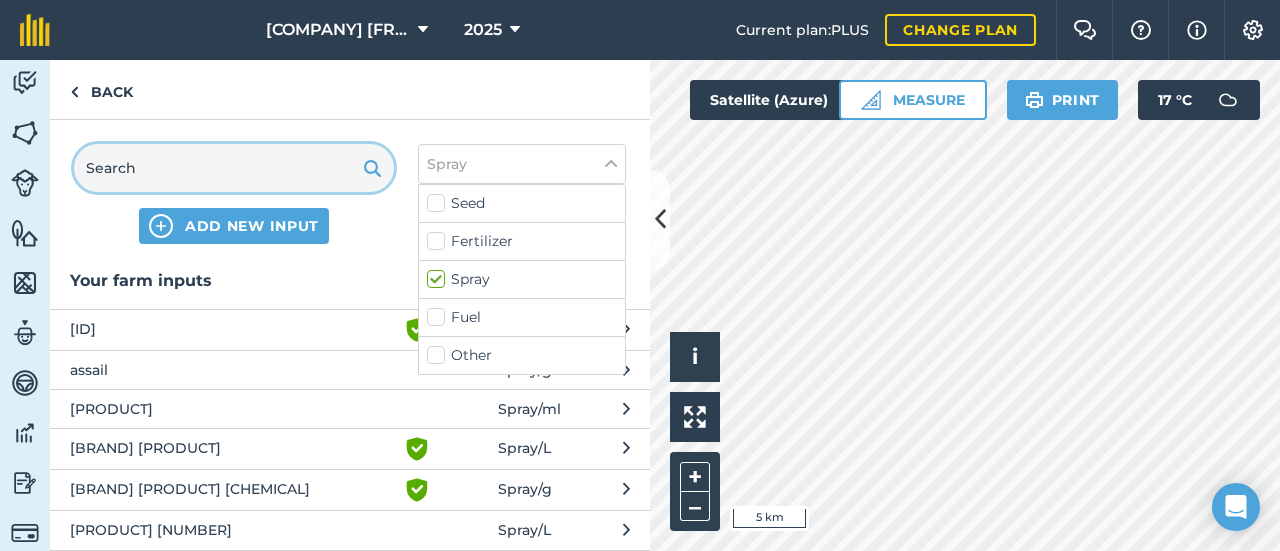click at bounding box center [234, 168] 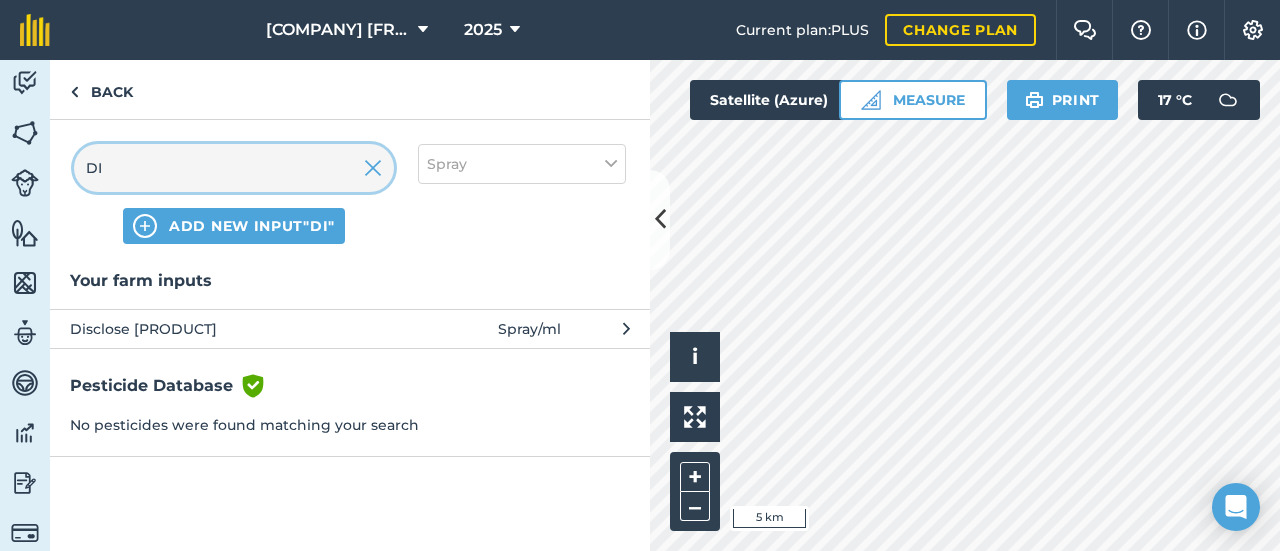 type on "DI" 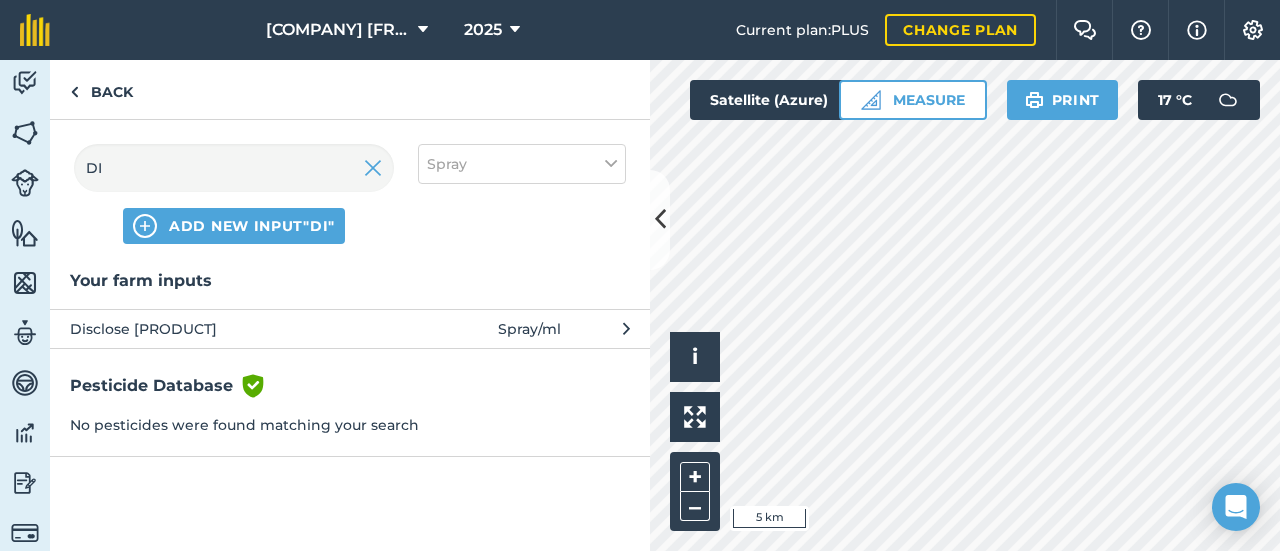 click on "Disclose [PRODUCT]" at bounding box center [233, 329] 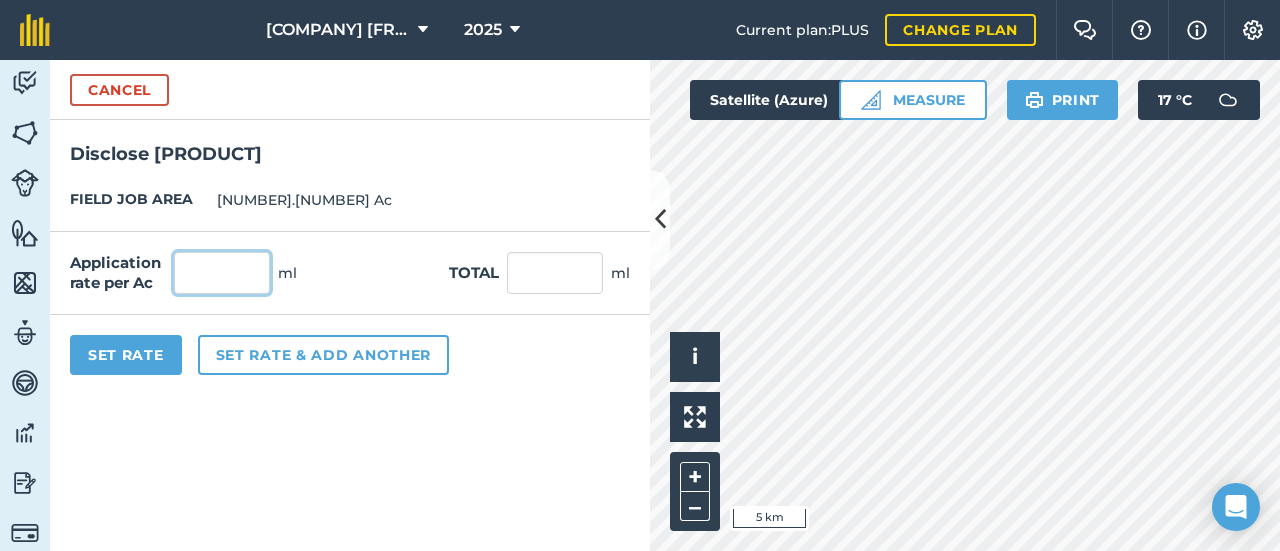 click at bounding box center (222, 273) 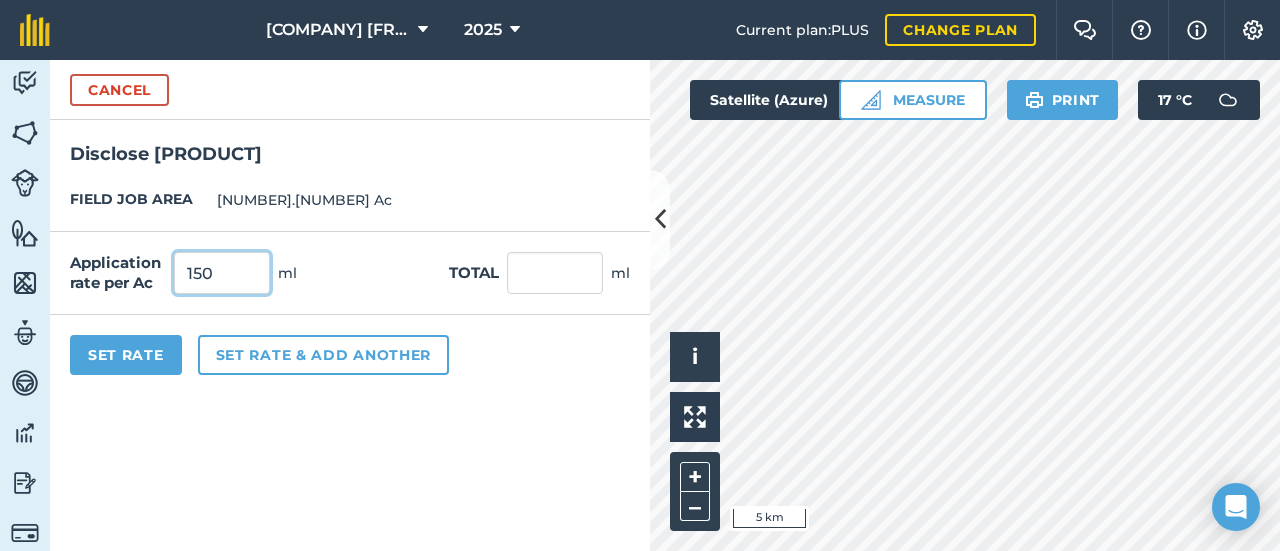 type on "150" 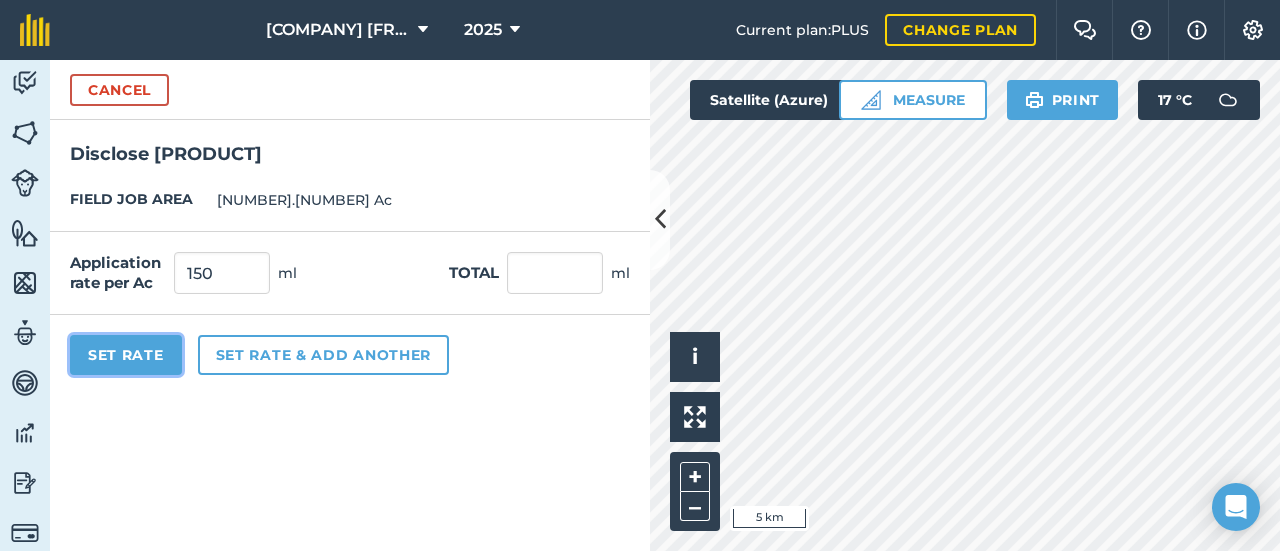 type on "[NUMBER]" 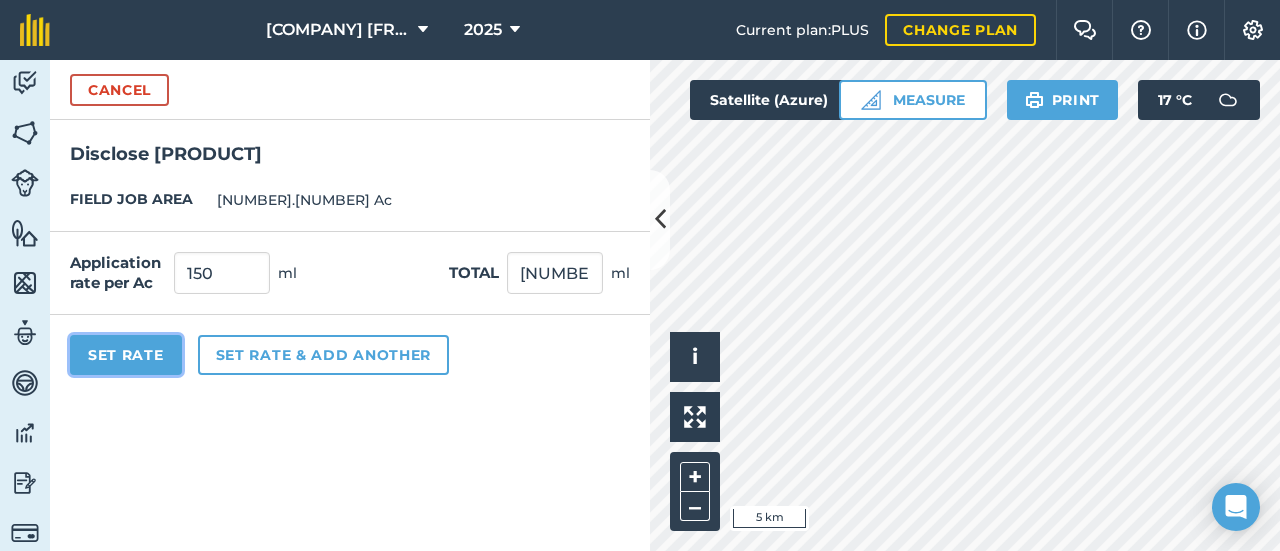 click on "Set Rate" at bounding box center [126, 355] 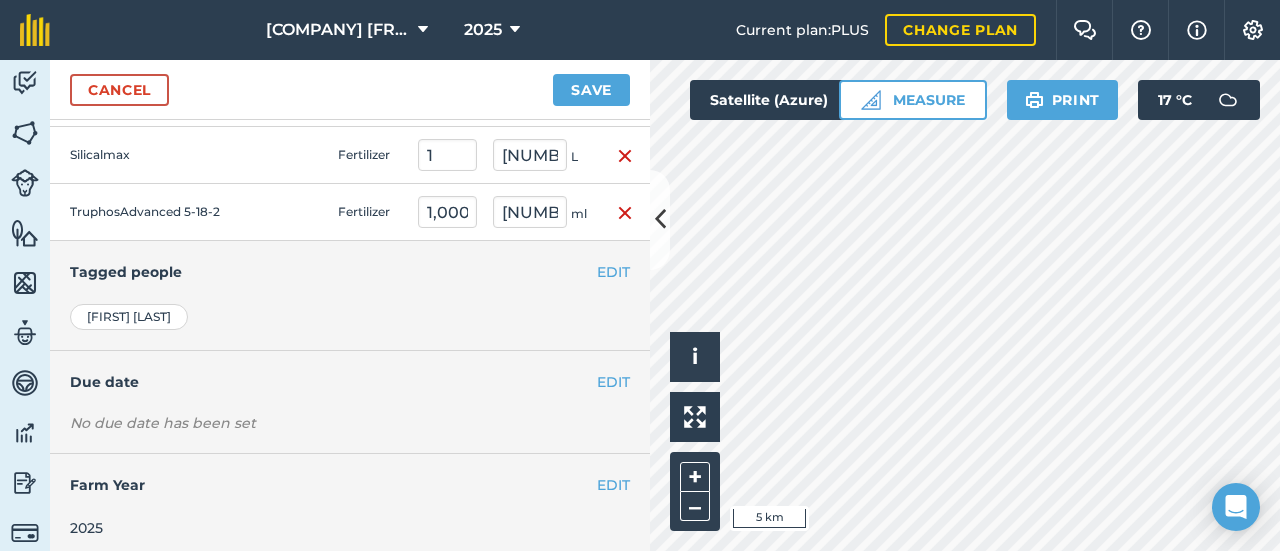 scroll, scrollTop: 702, scrollLeft: 0, axis: vertical 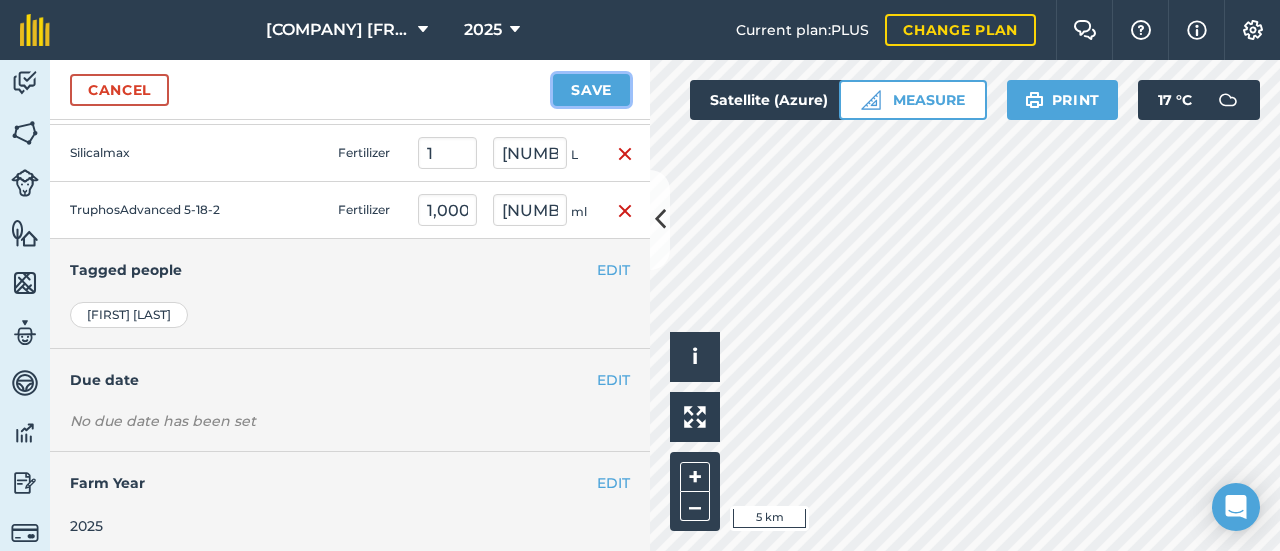 click on "Save" at bounding box center (591, 90) 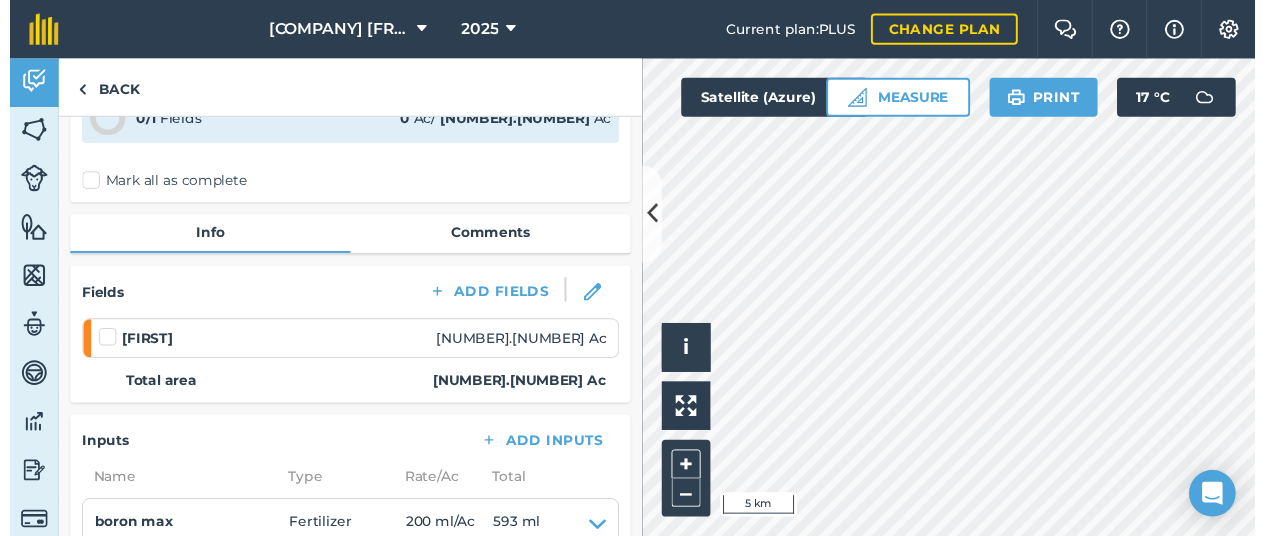 scroll, scrollTop: 0, scrollLeft: 0, axis: both 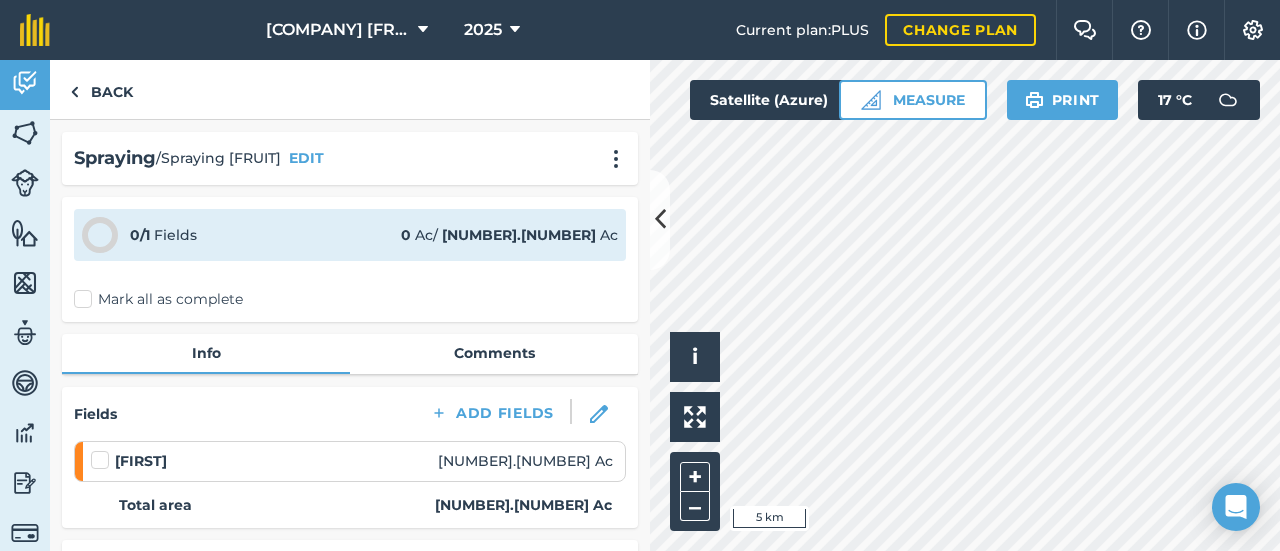 click on "Mark all as complete" at bounding box center [158, 299] 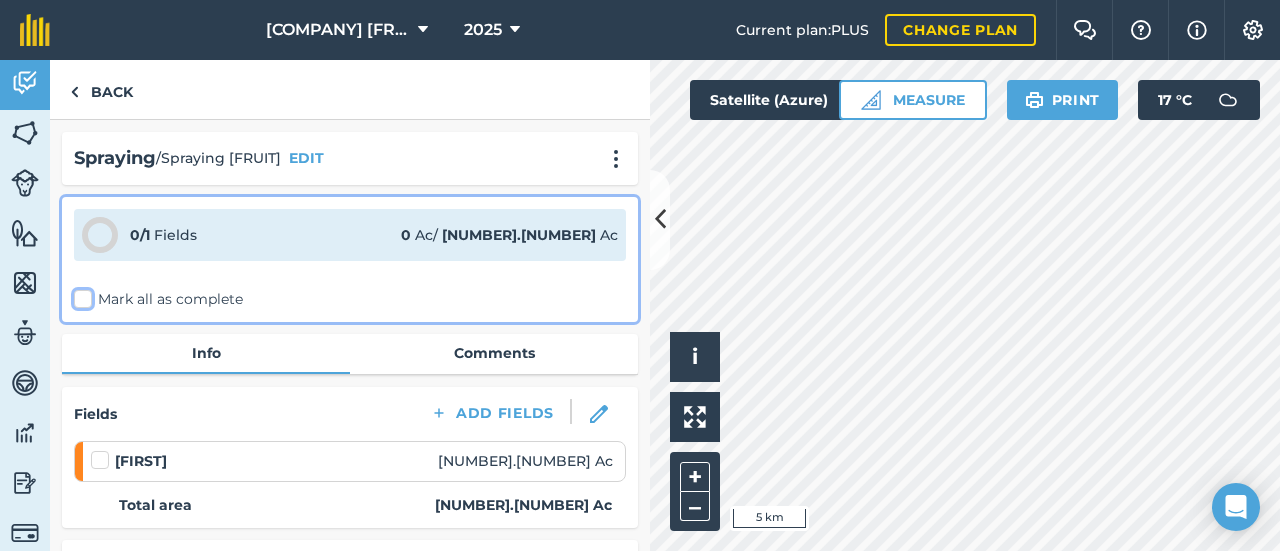 click on "Mark all as complete" at bounding box center (80, 295) 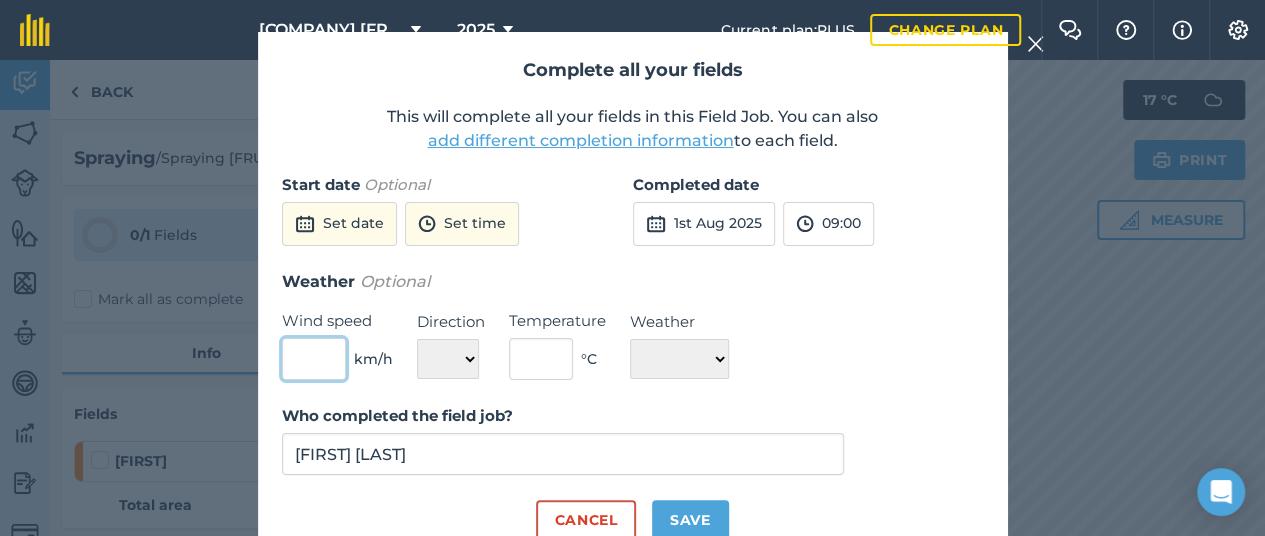 click at bounding box center [314, 359] 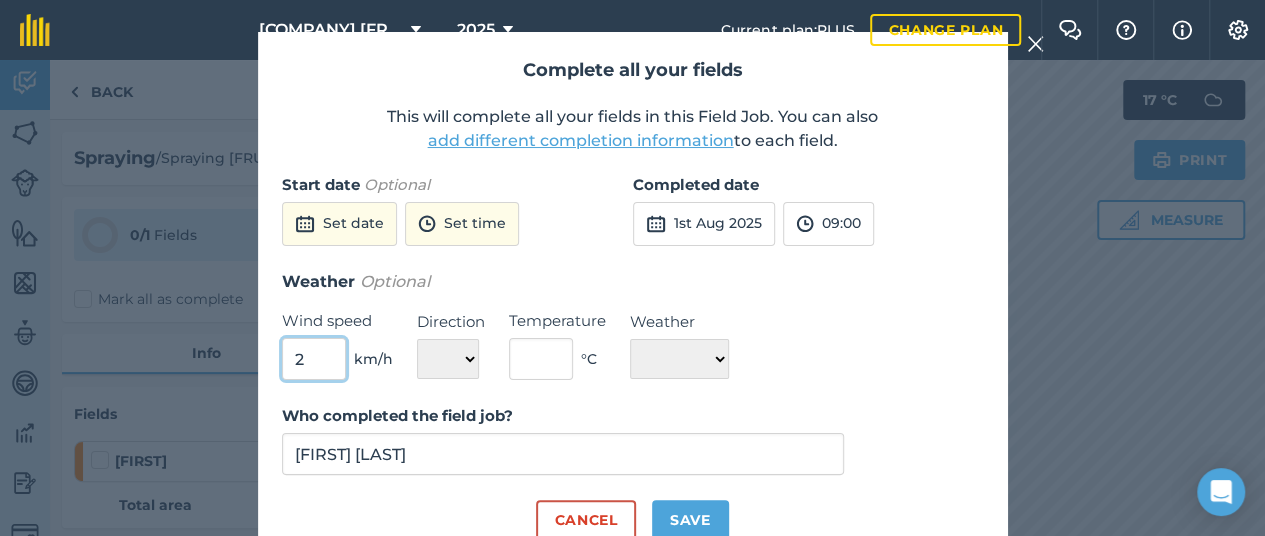 type on "2" 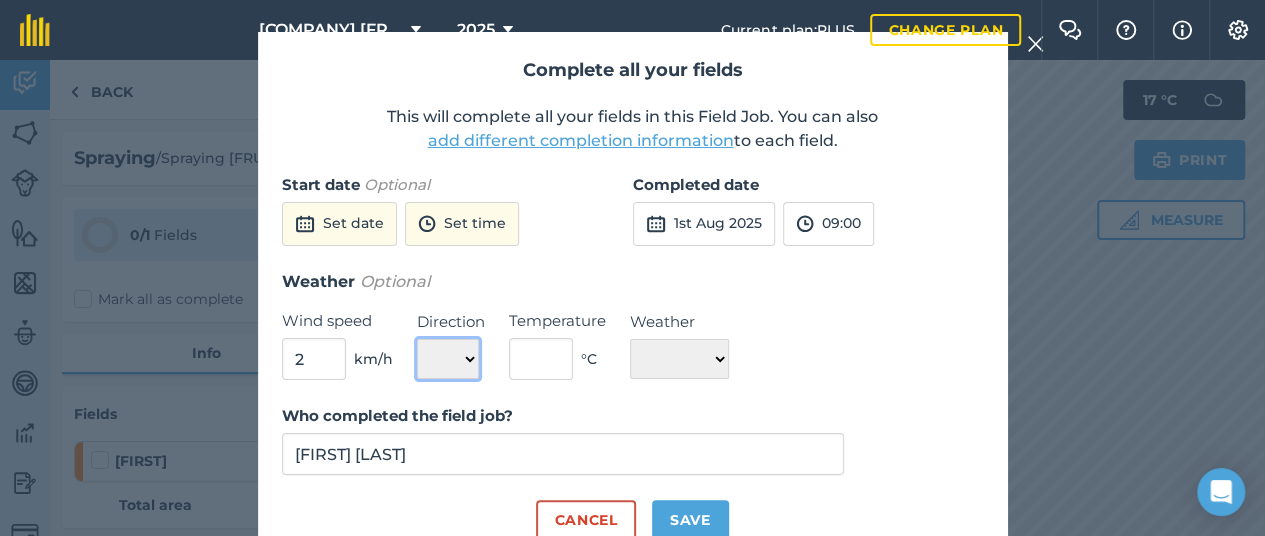 click on "N NE E SE S SW W NW" at bounding box center [448, 359] 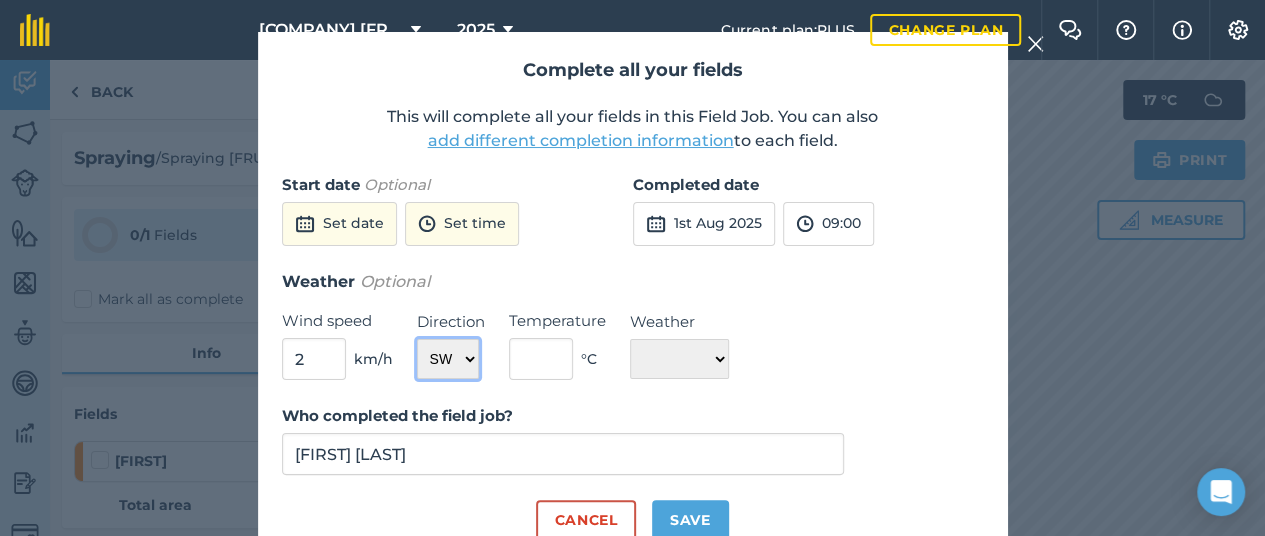 click on "N NE E SE S SW W NW" at bounding box center [448, 359] 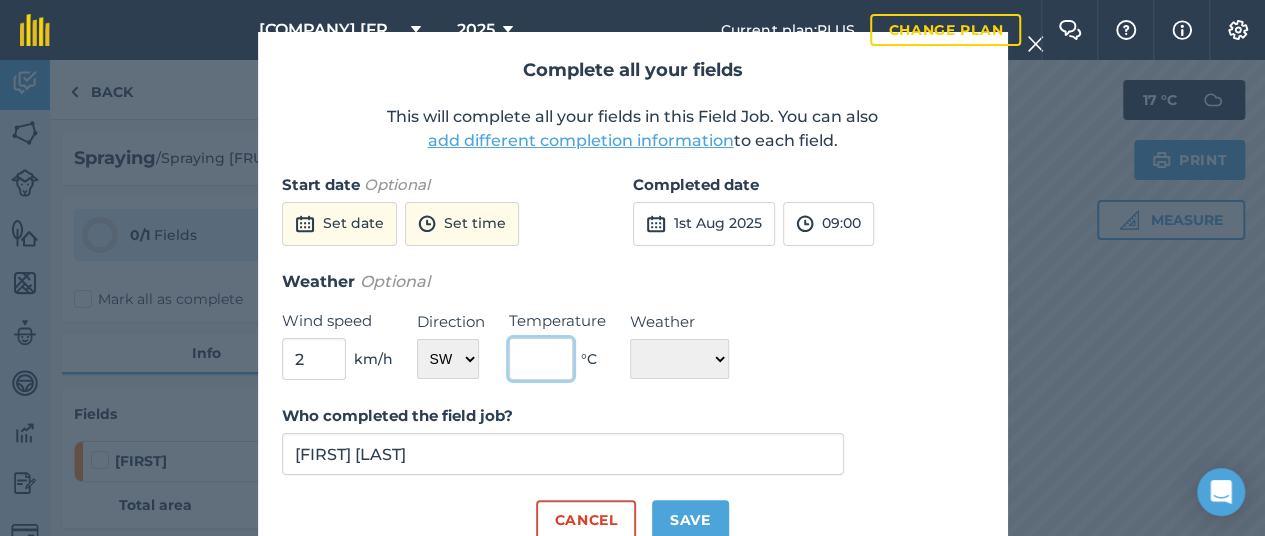 click at bounding box center [541, 359] 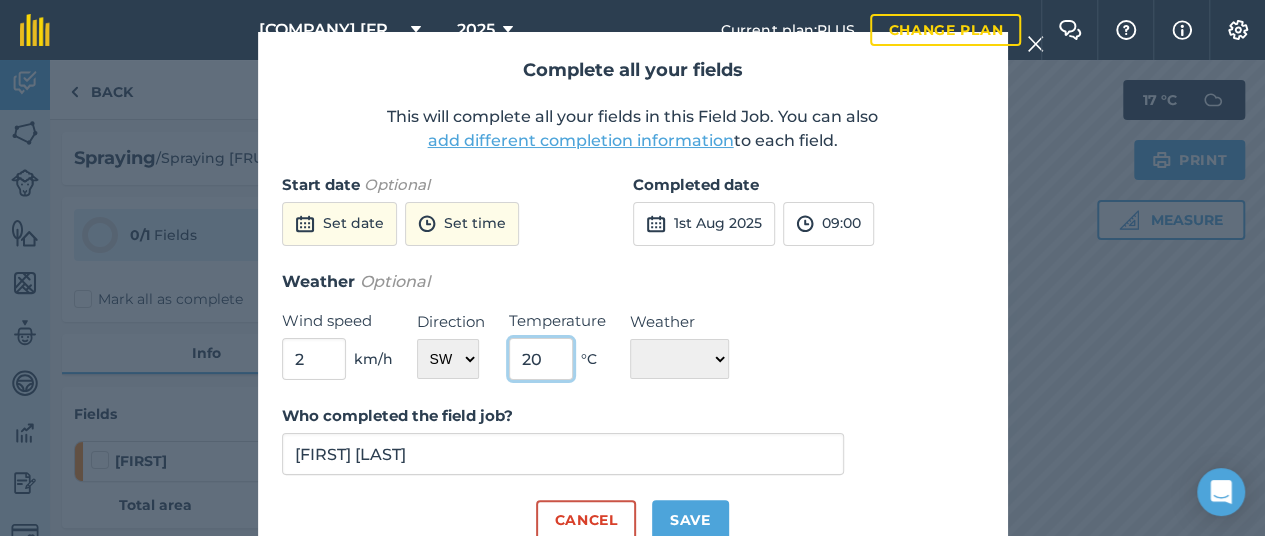 type on "20" 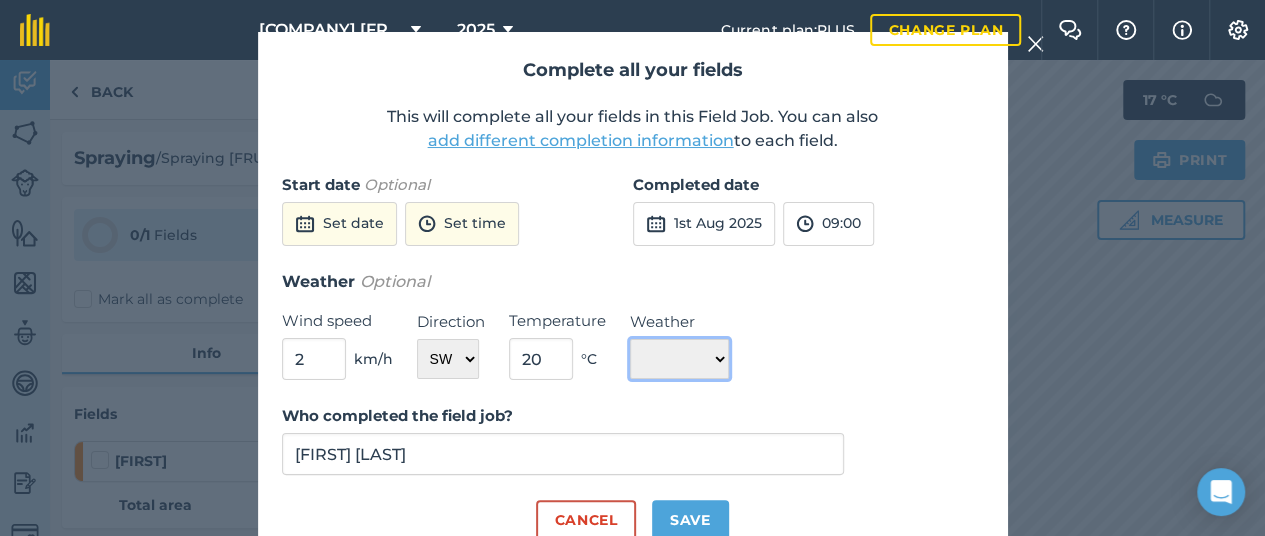 click on "☀️  Sunny 🌧  Rainy ⛅️  Cloudy 🌨  Snow ❄️  Icy" at bounding box center (679, 359) 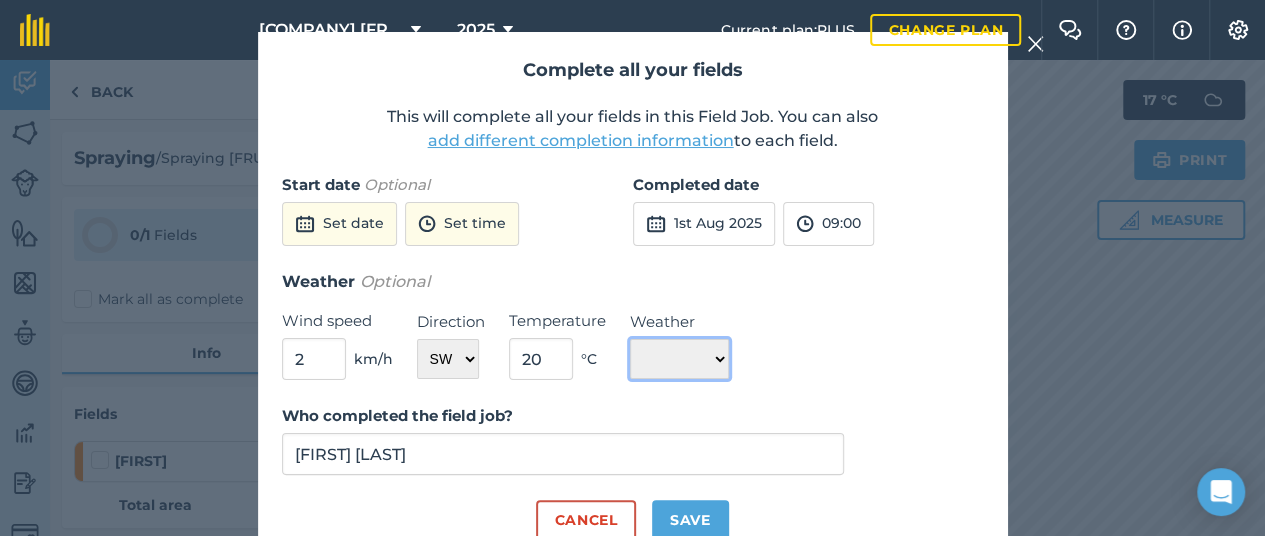 click on "☀️  Sunny 🌧  Rainy ⛅️  Cloudy 🌨  Snow ❄️  Icy" at bounding box center (679, 359) 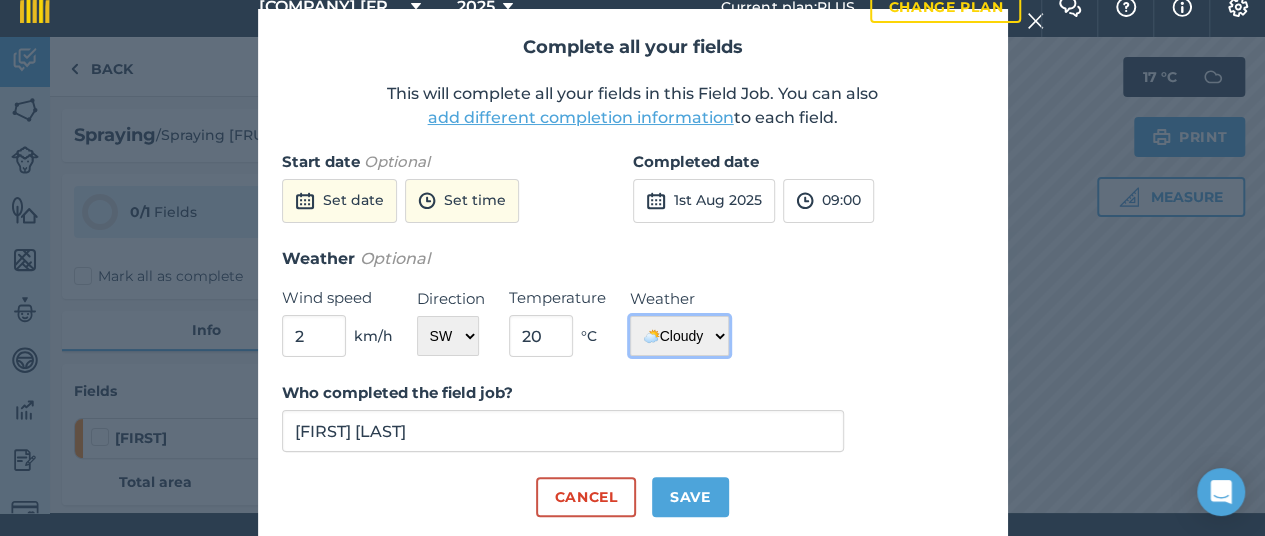 scroll, scrollTop: 36, scrollLeft: 0, axis: vertical 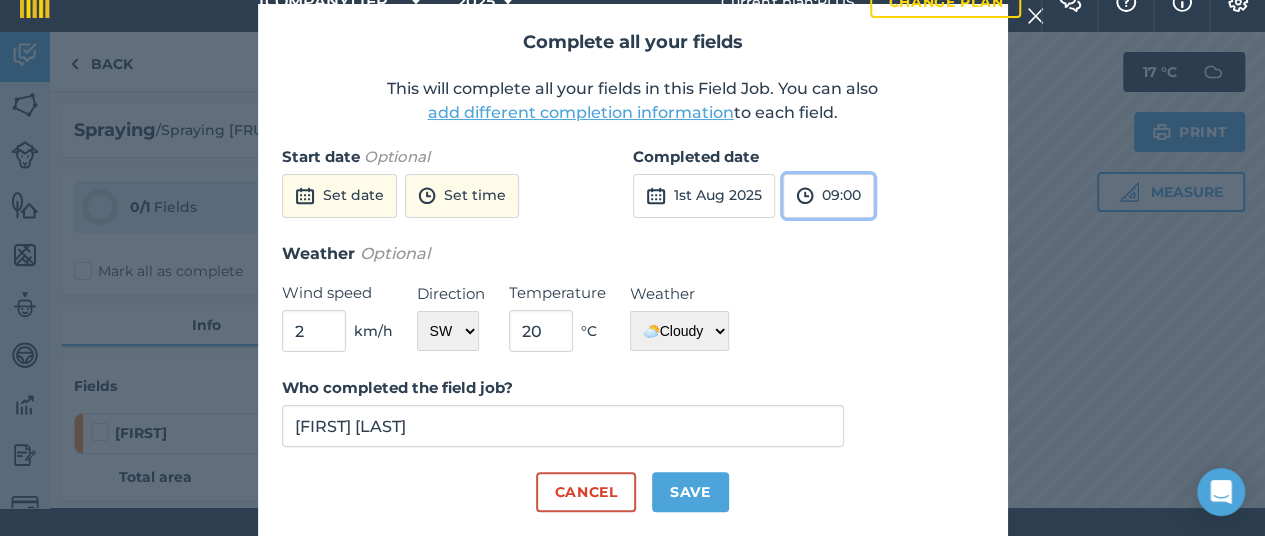 click on "09:00" at bounding box center (828, 196) 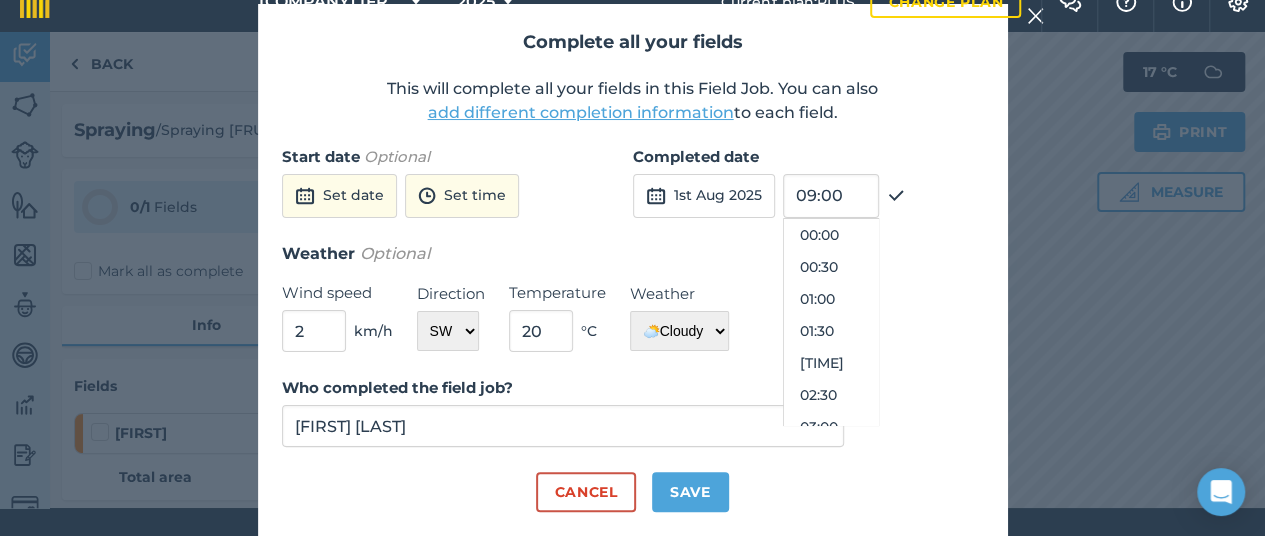 scroll, scrollTop: 480, scrollLeft: 0, axis: vertical 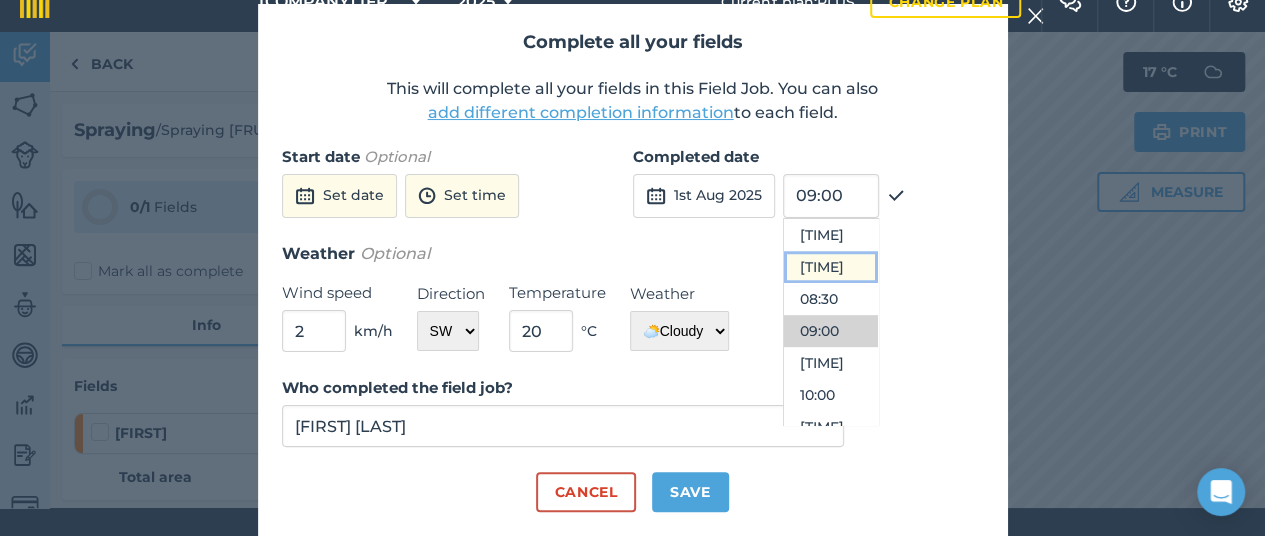 click on "[TIME]" at bounding box center (831, 267) 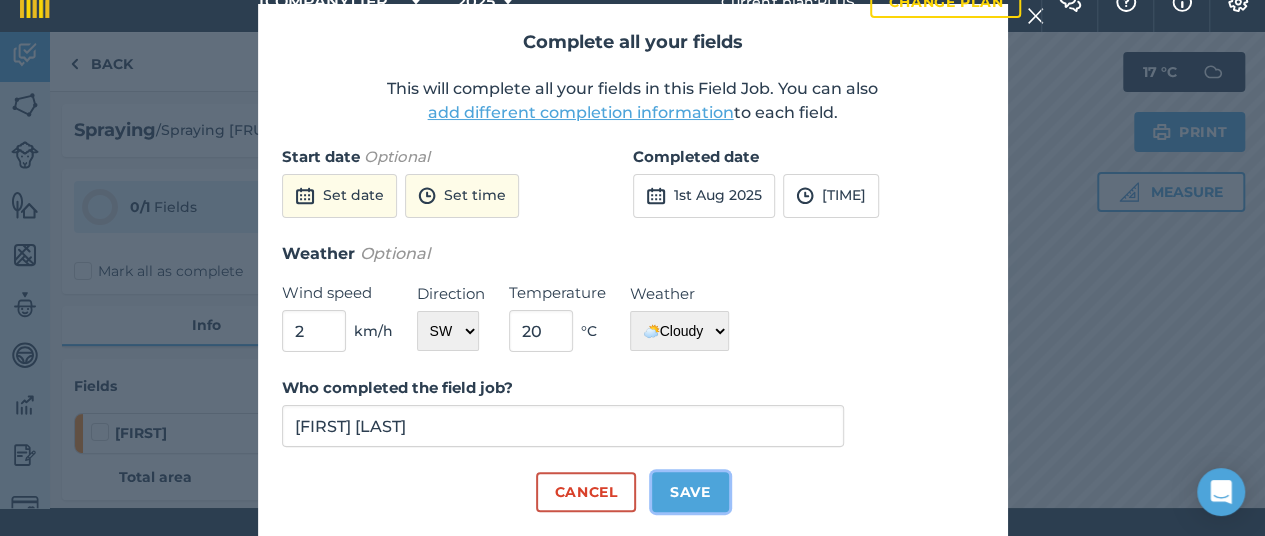 click on "Save" at bounding box center [690, 492] 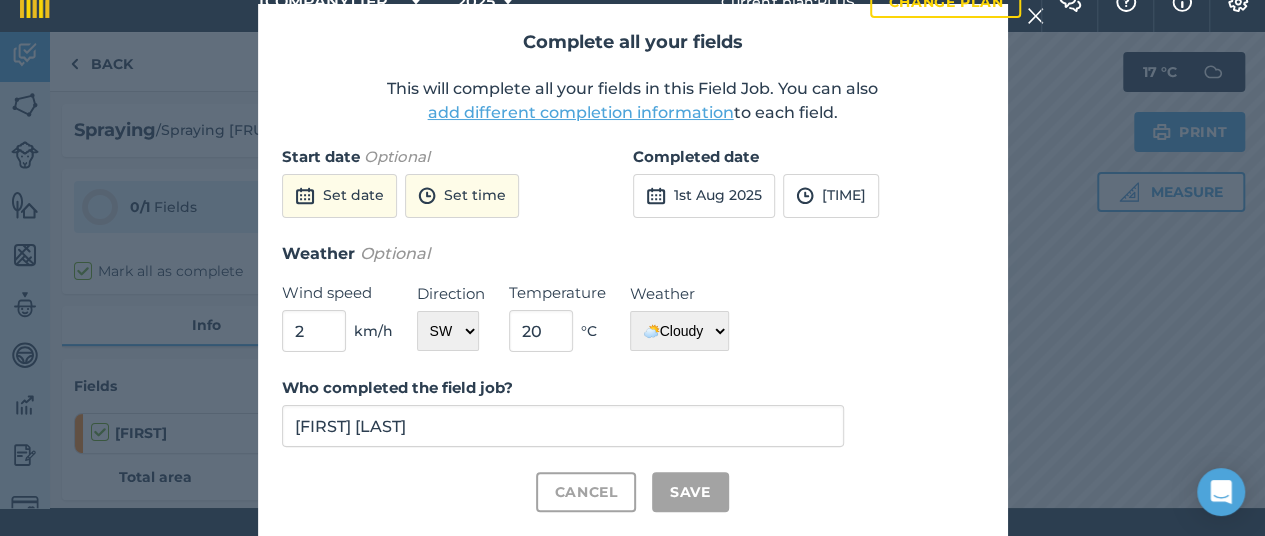 checkbox on "true" 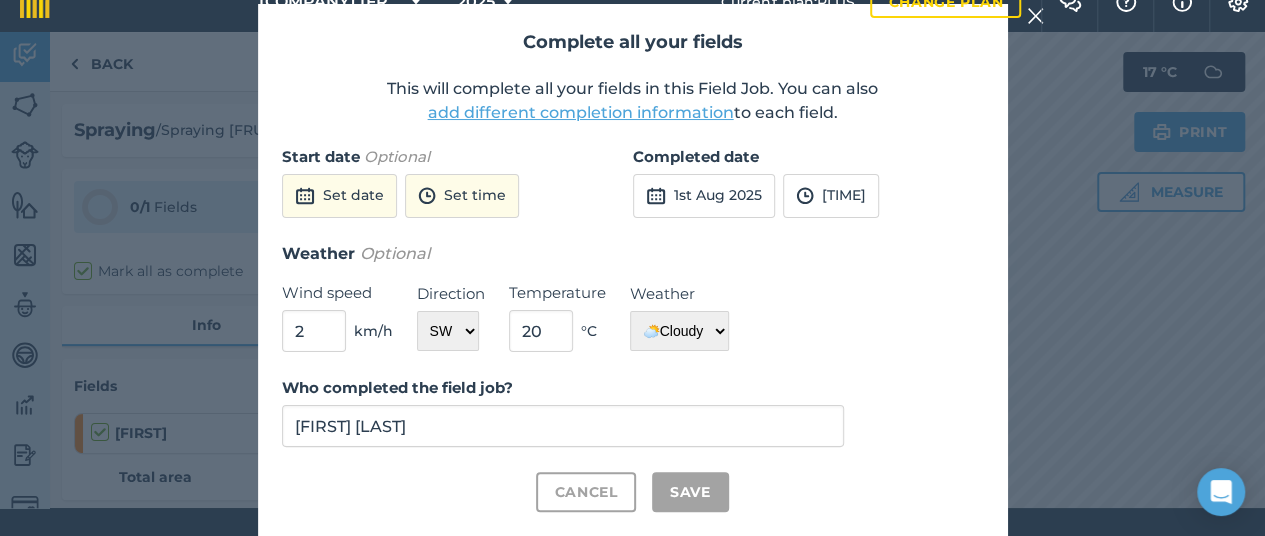 checkbox on "true" 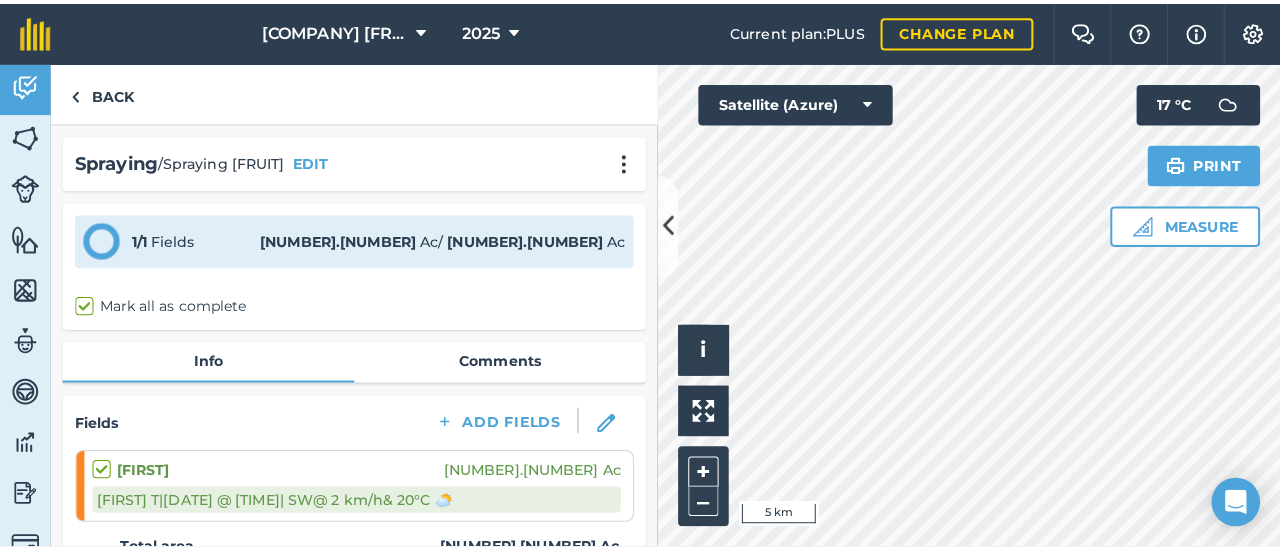 scroll, scrollTop: 0, scrollLeft: 0, axis: both 